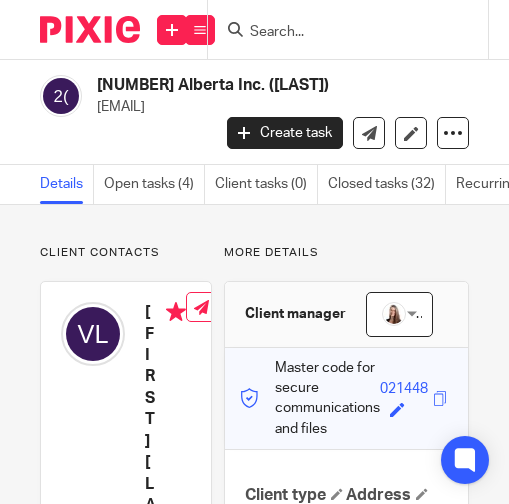 scroll, scrollTop: 0, scrollLeft: 0, axis: both 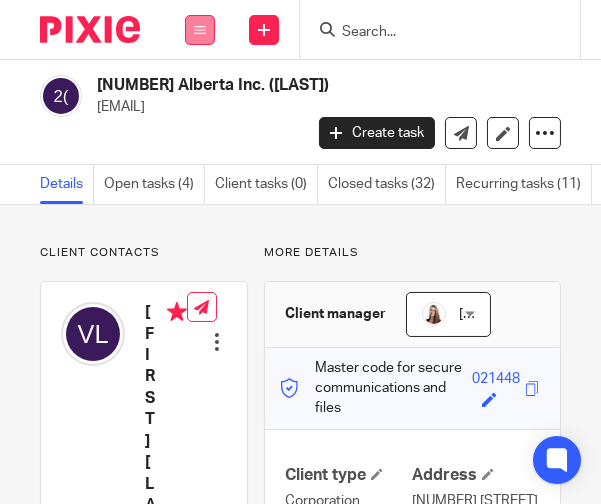 click at bounding box center [200, 30] 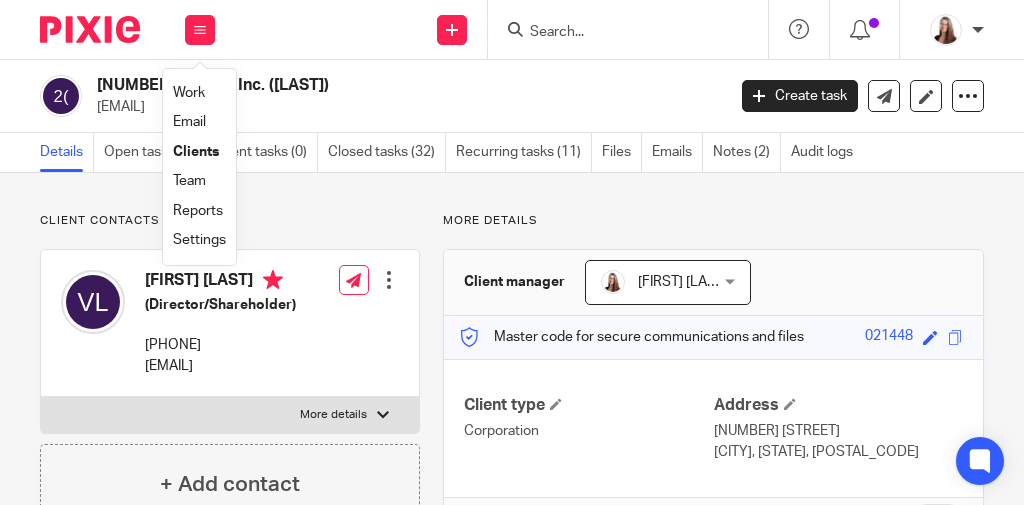 click on "2534383 Alberta Inc. (Lefin)" at bounding box center (343, 85) 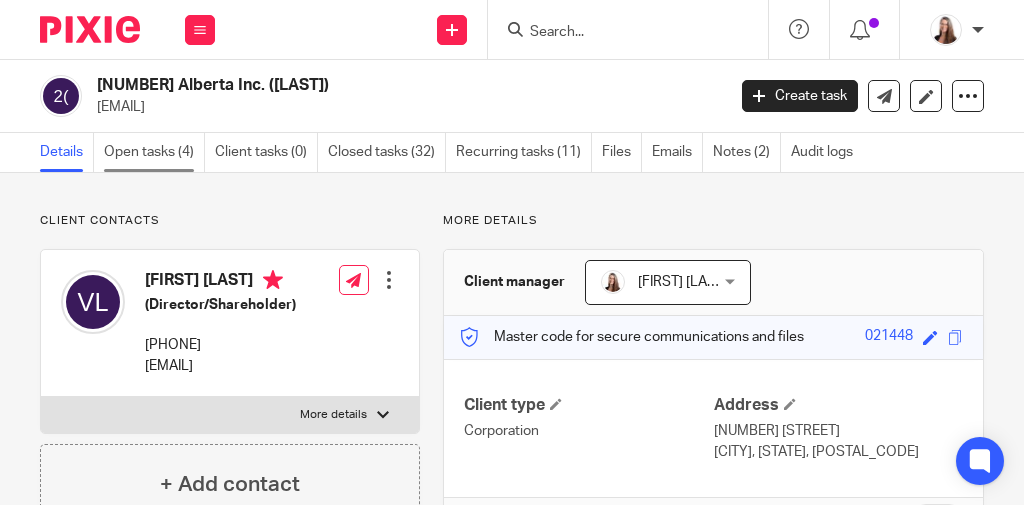 click on "Open tasks (4)" at bounding box center (154, 152) 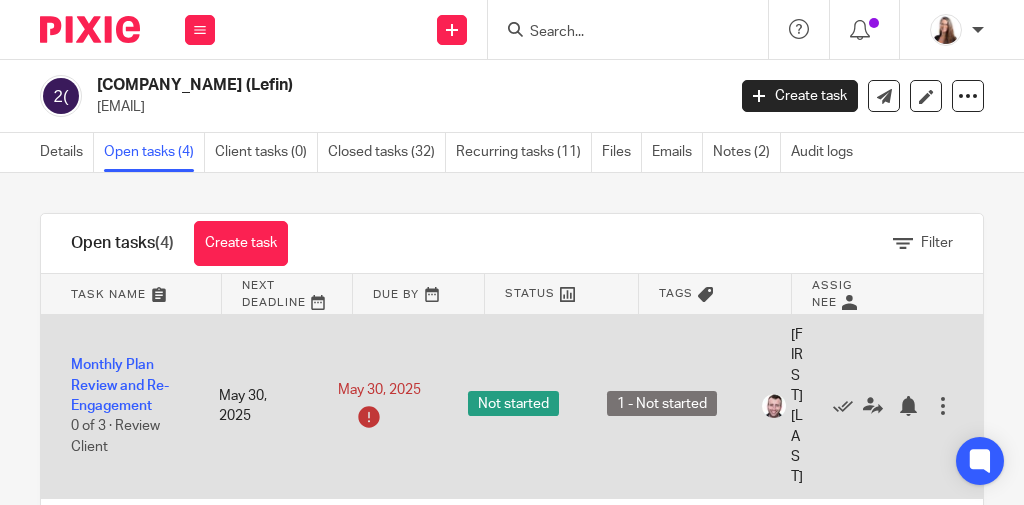scroll, scrollTop: 0, scrollLeft: 0, axis: both 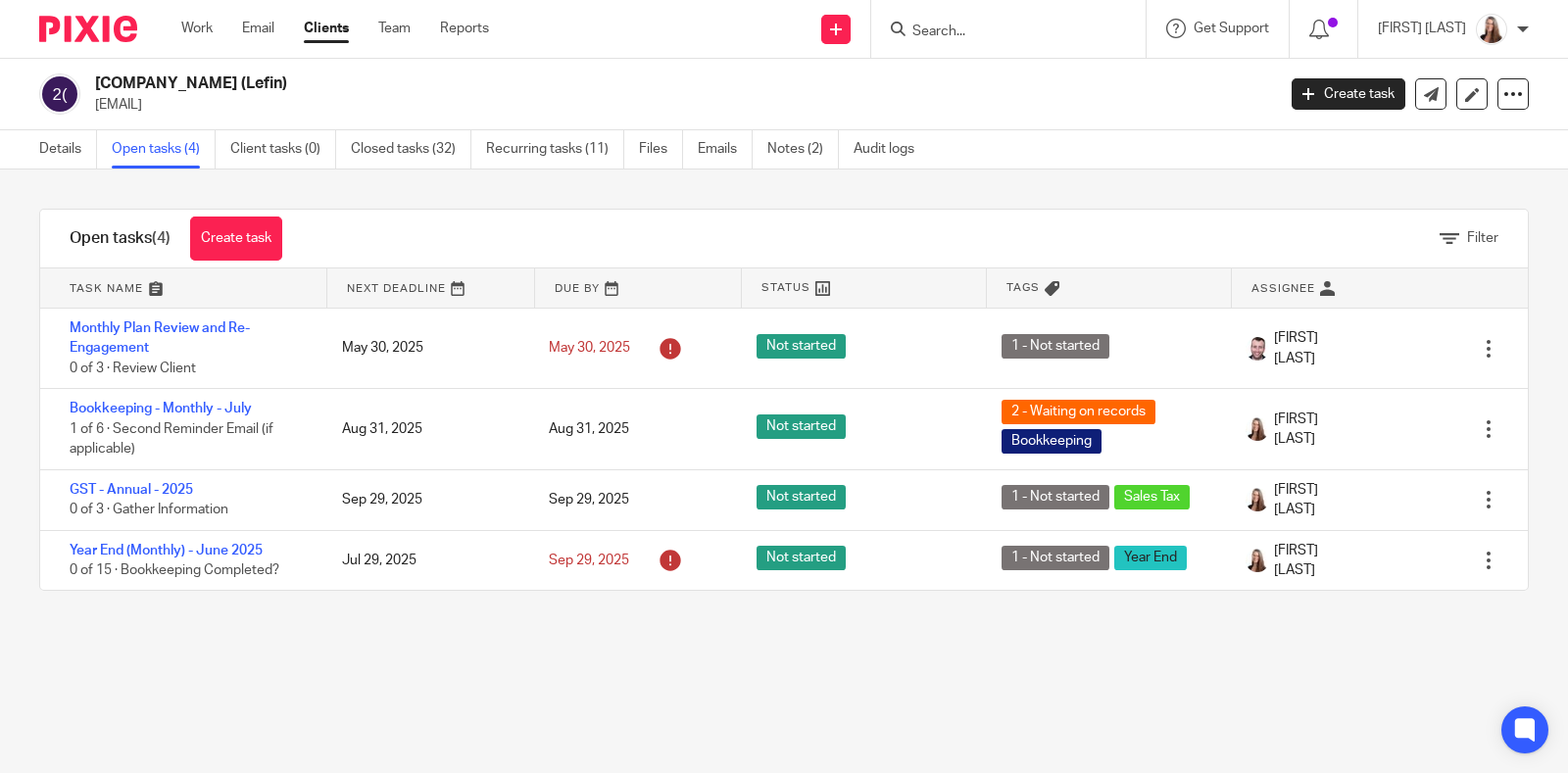 click on "Work
Email
Clients
Team
Reports
Work
Email
Clients
Team
Reports
Settings" at bounding box center [340, 28] 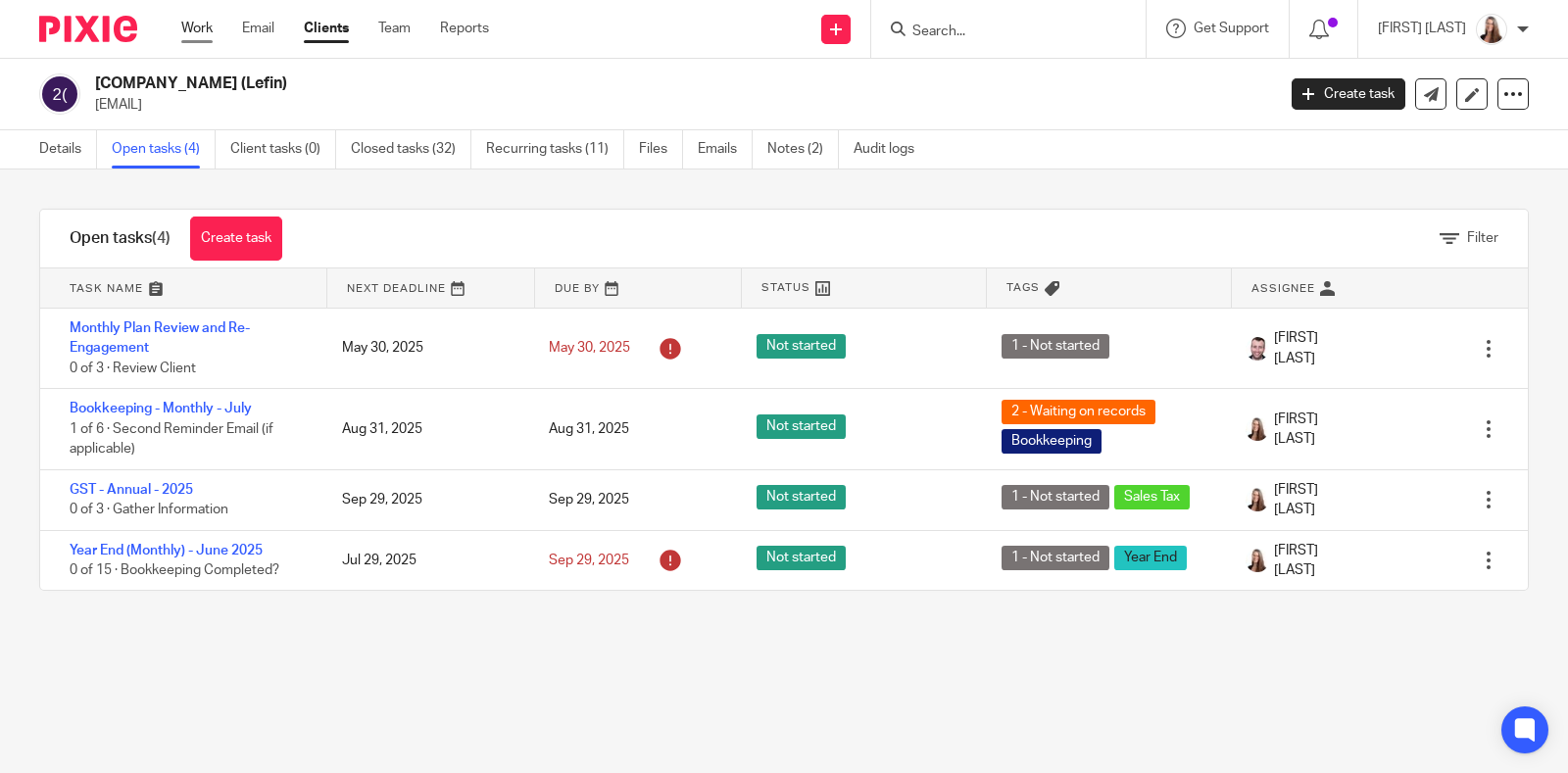 click on "Work" at bounding box center (197, 28) 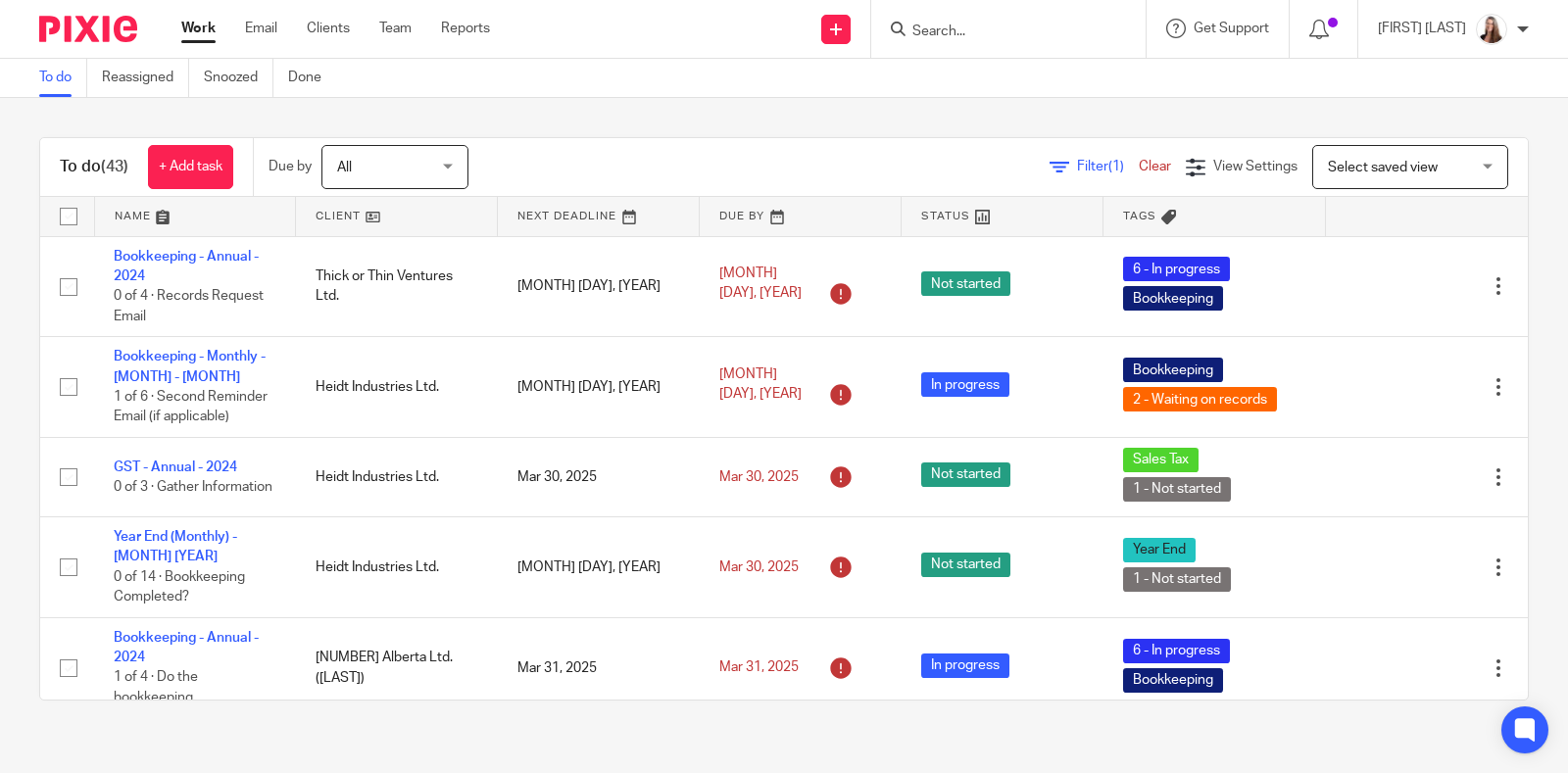 scroll, scrollTop: 0, scrollLeft: 0, axis: both 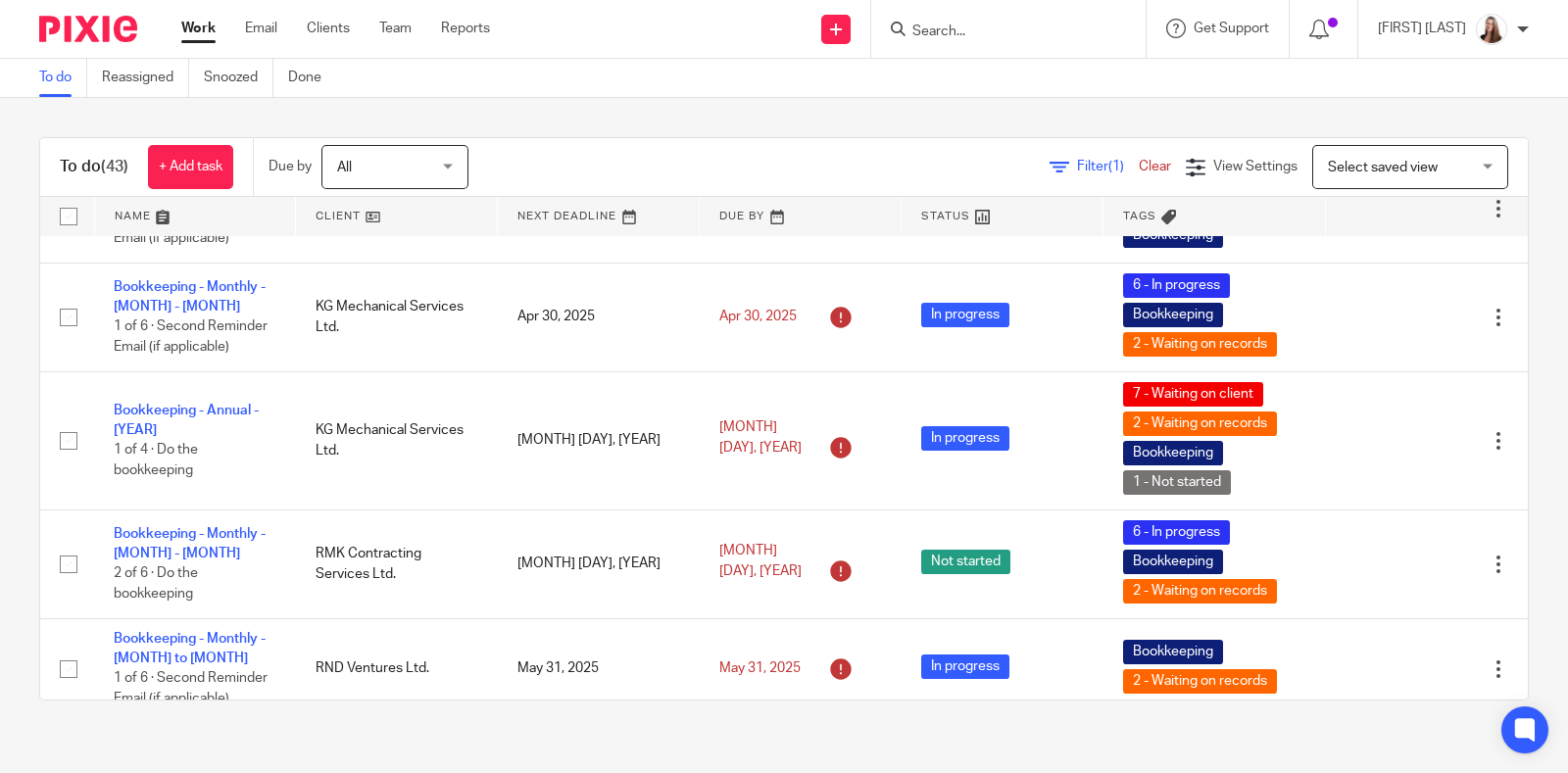 click on "Work" at bounding box center [198, 28] 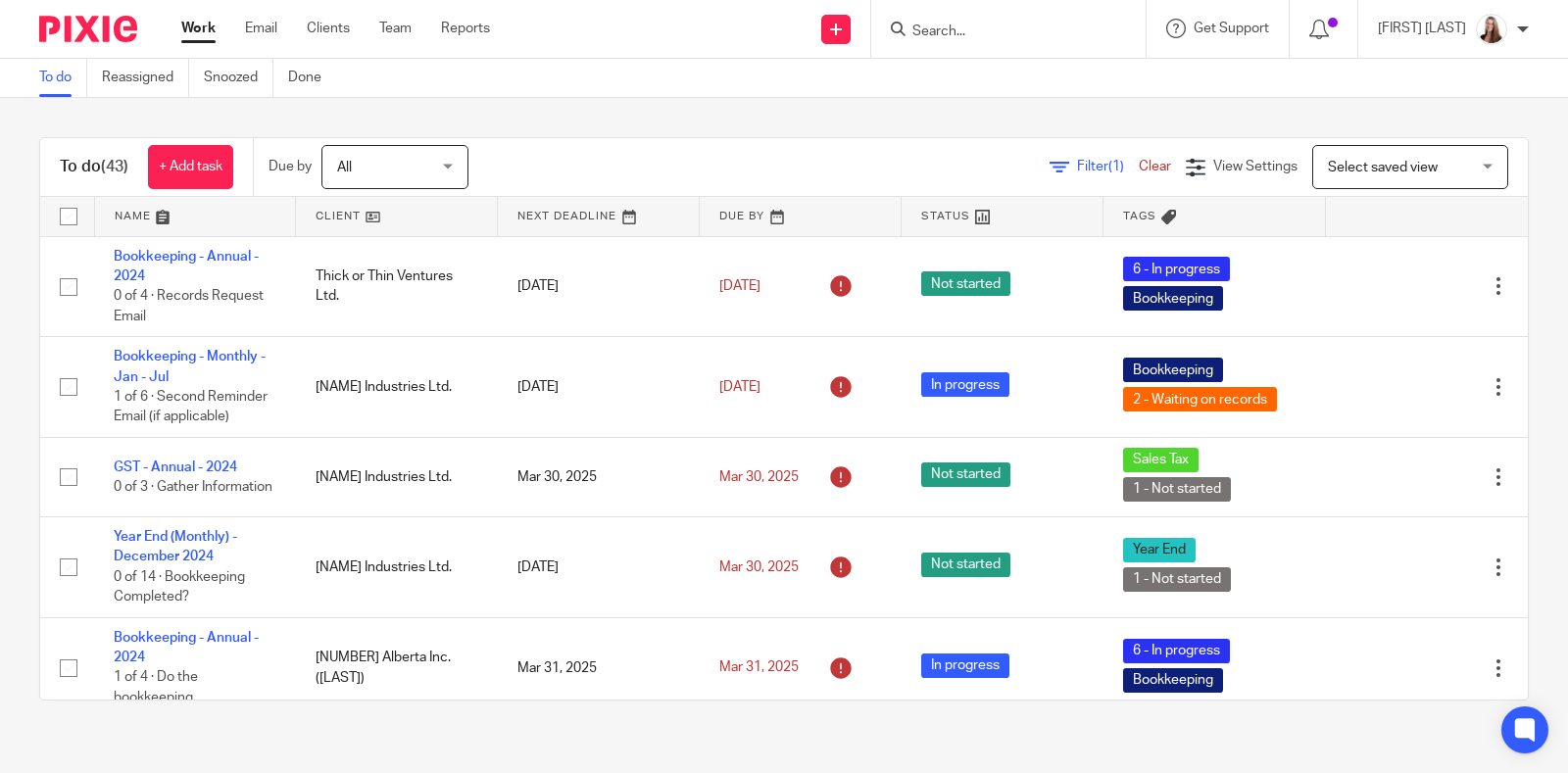 scroll, scrollTop: 0, scrollLeft: 0, axis: both 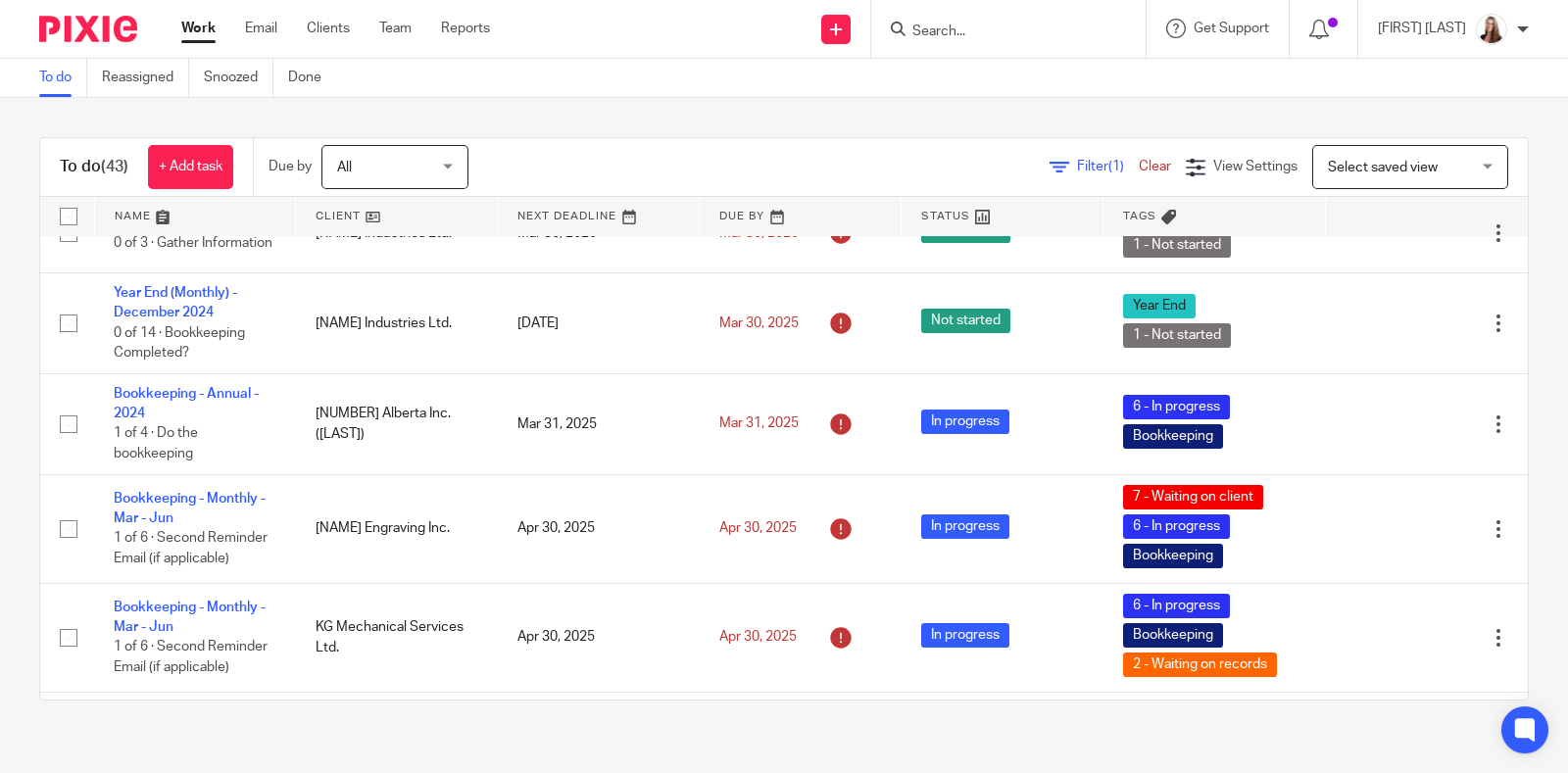 click at bounding box center [396, 217] 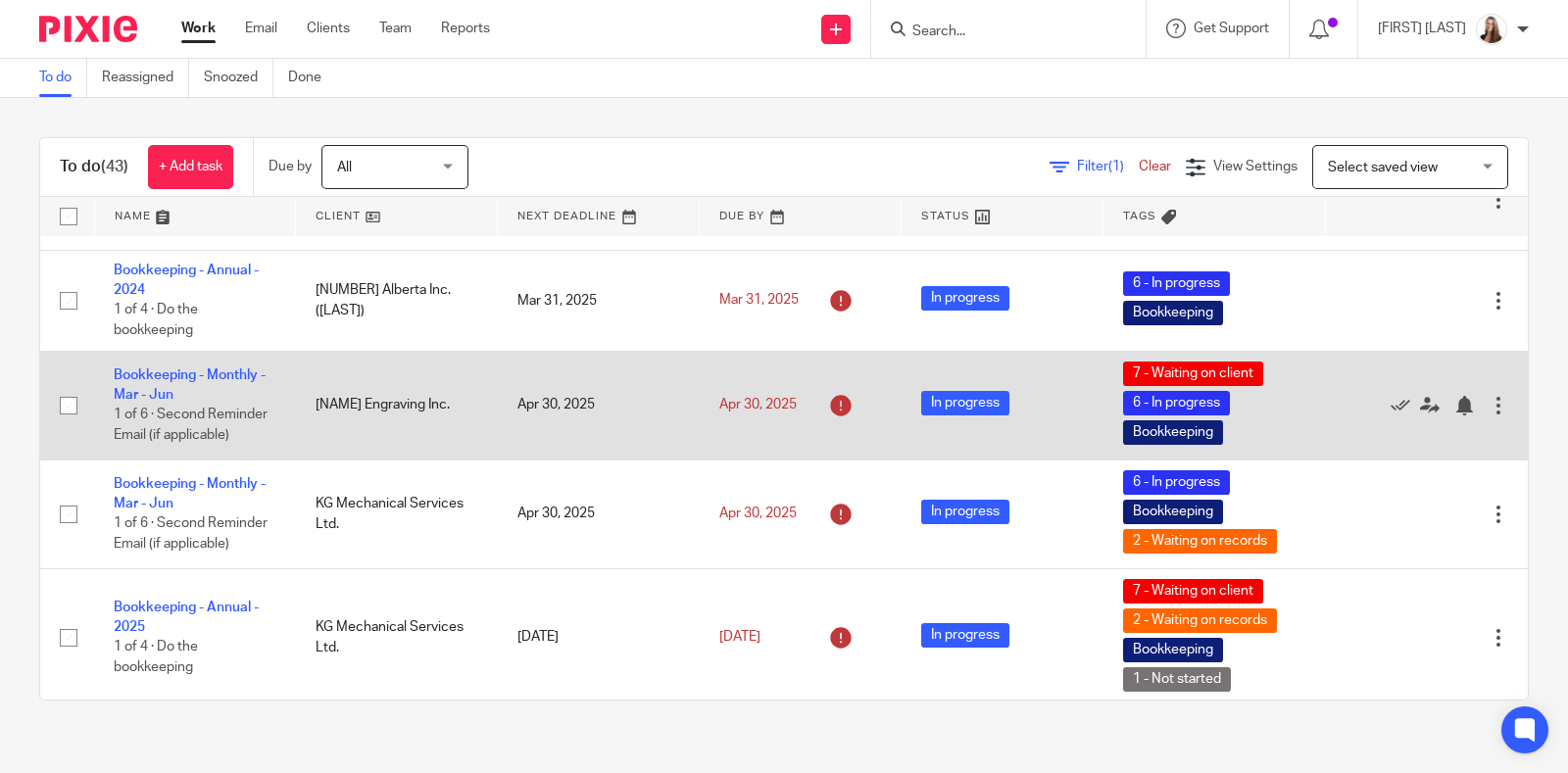 scroll, scrollTop: 537, scrollLeft: 0, axis: vertical 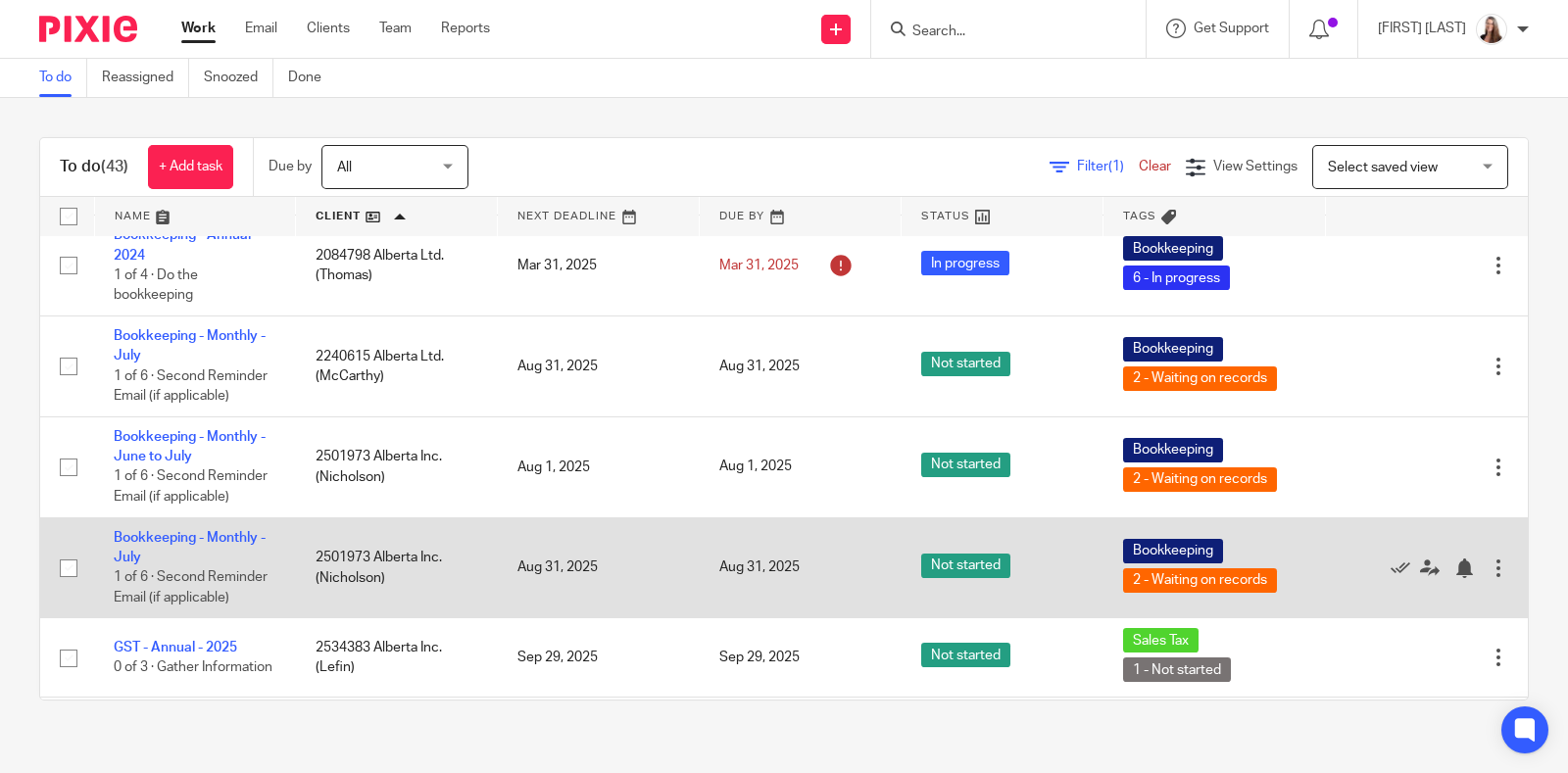 click at bounding box center (1498, 568) 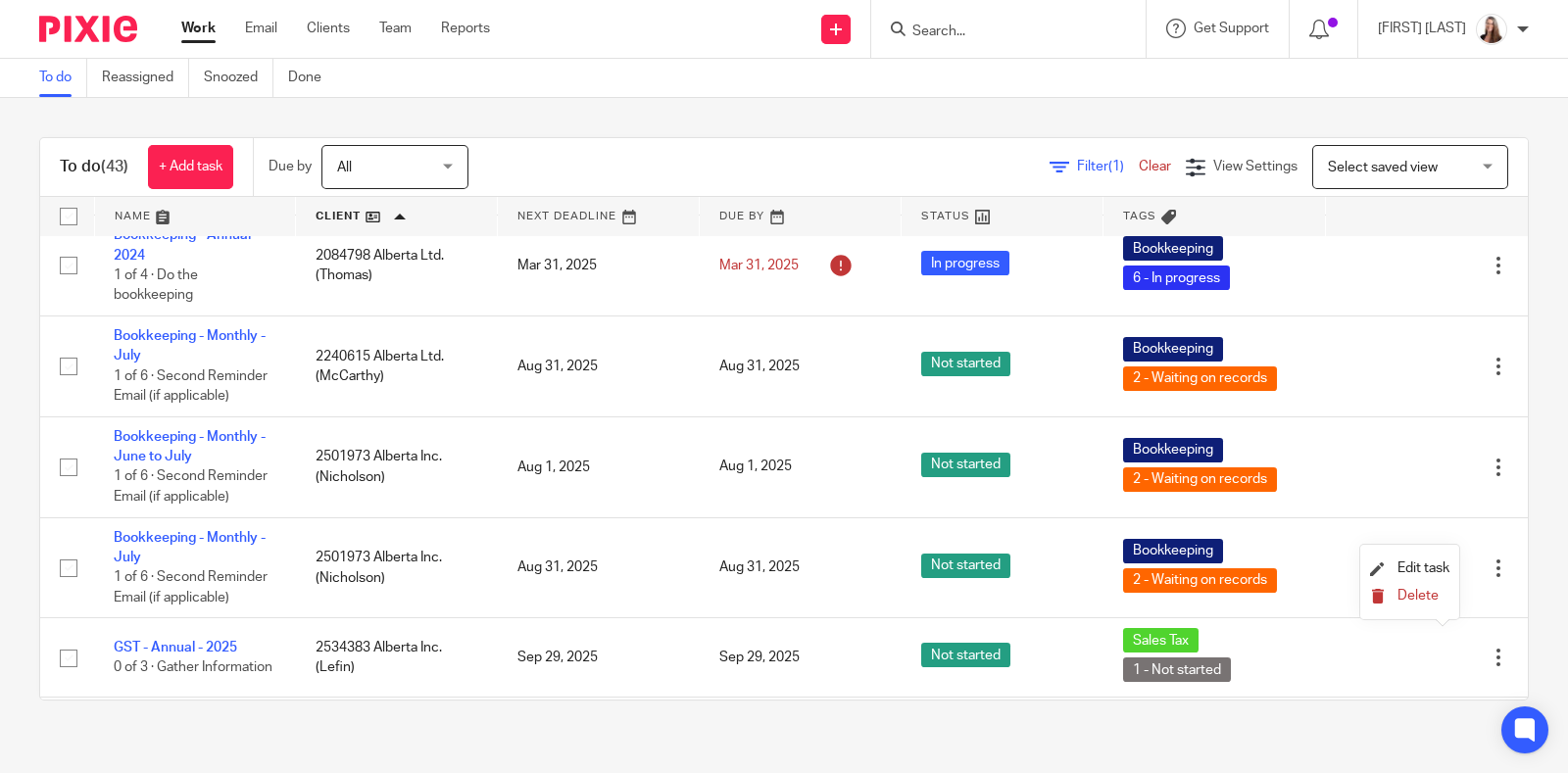 click on "Delete" at bounding box center [1418, 596] 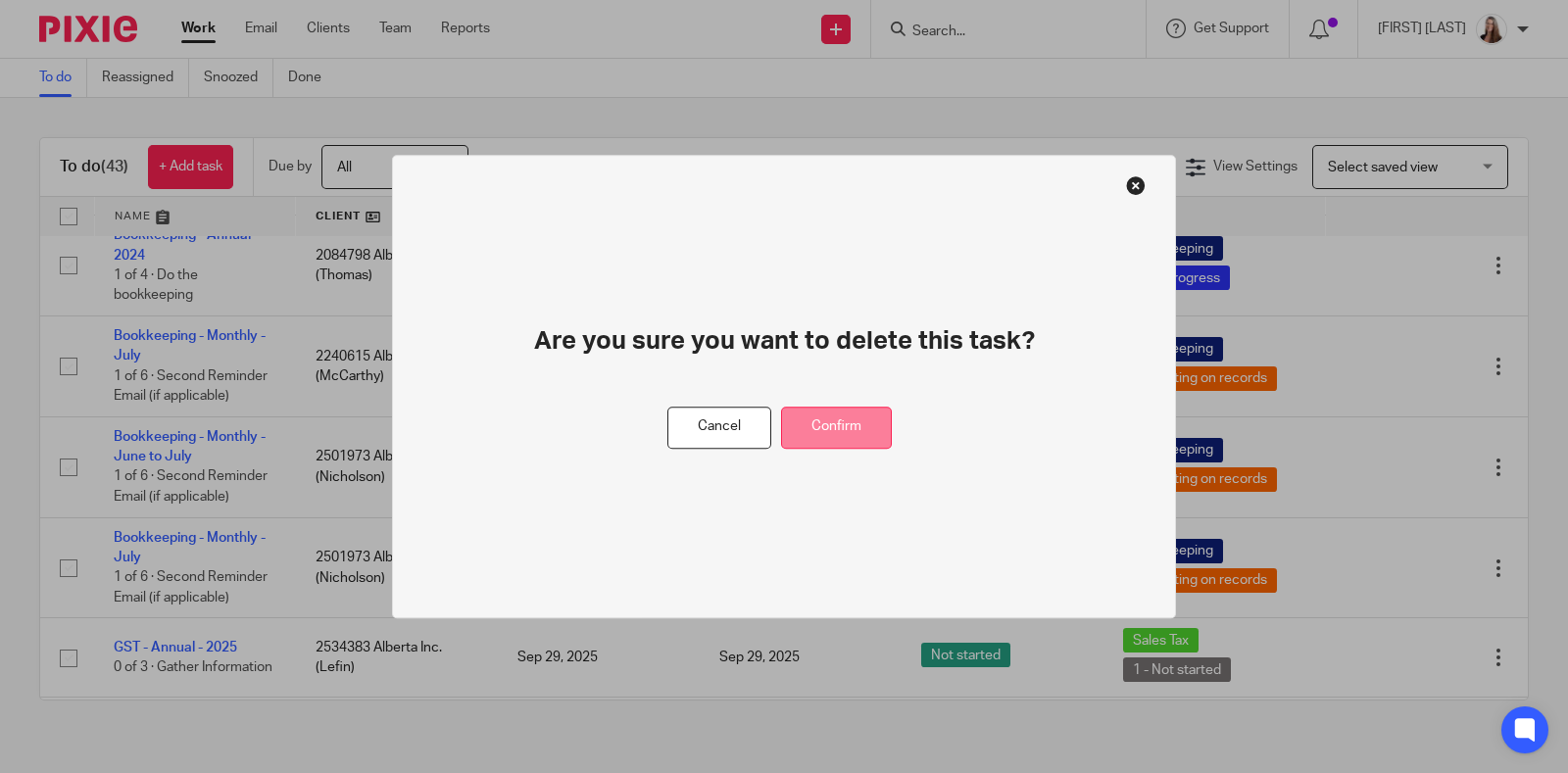 click on "Confirm" at bounding box center [836, 427] 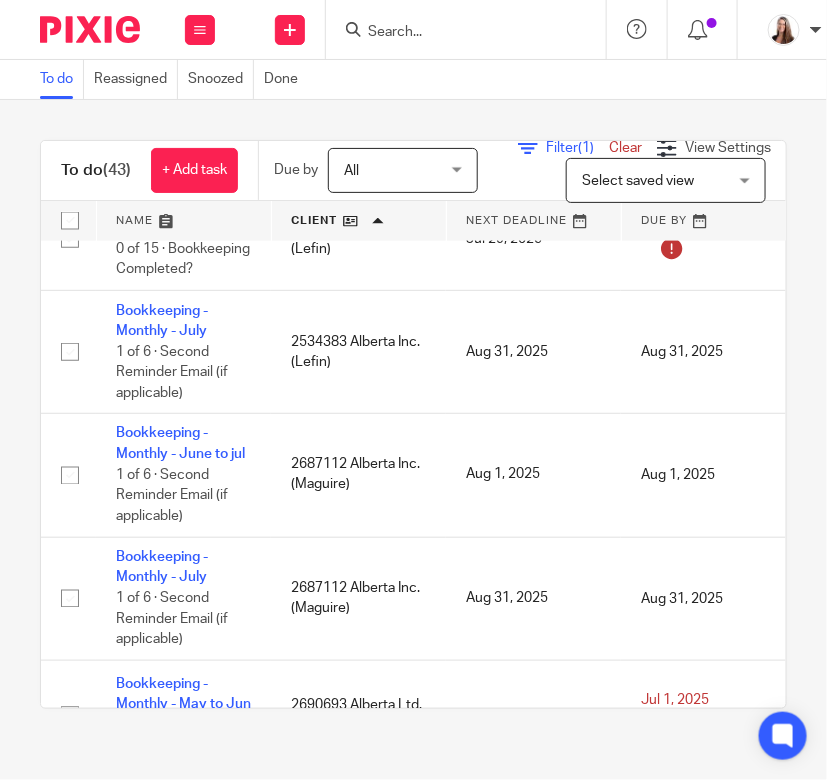 scroll, scrollTop: 750, scrollLeft: 0, axis: vertical 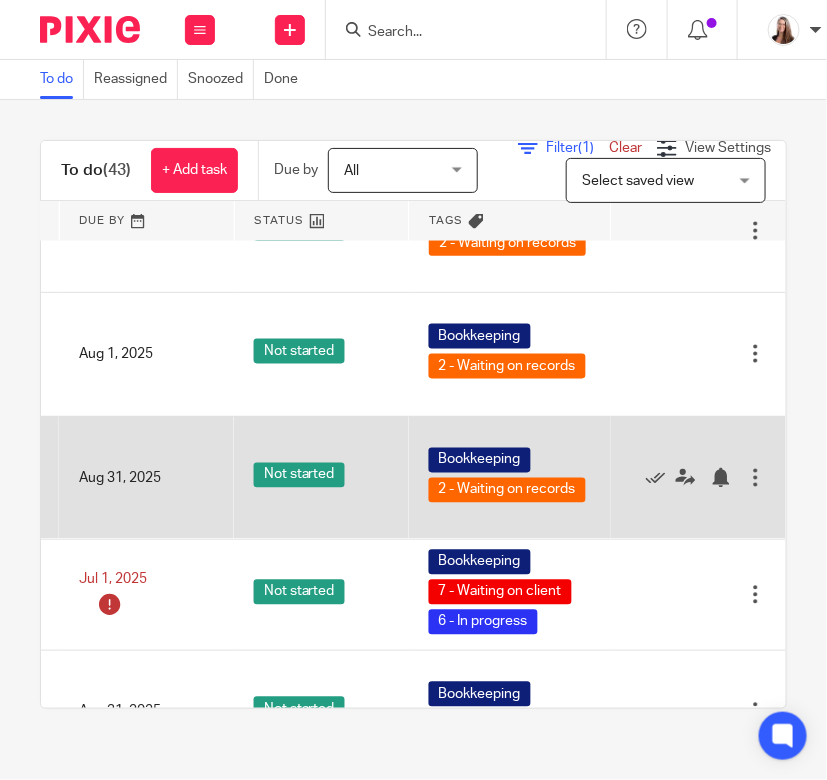 click at bounding box center [756, 478] 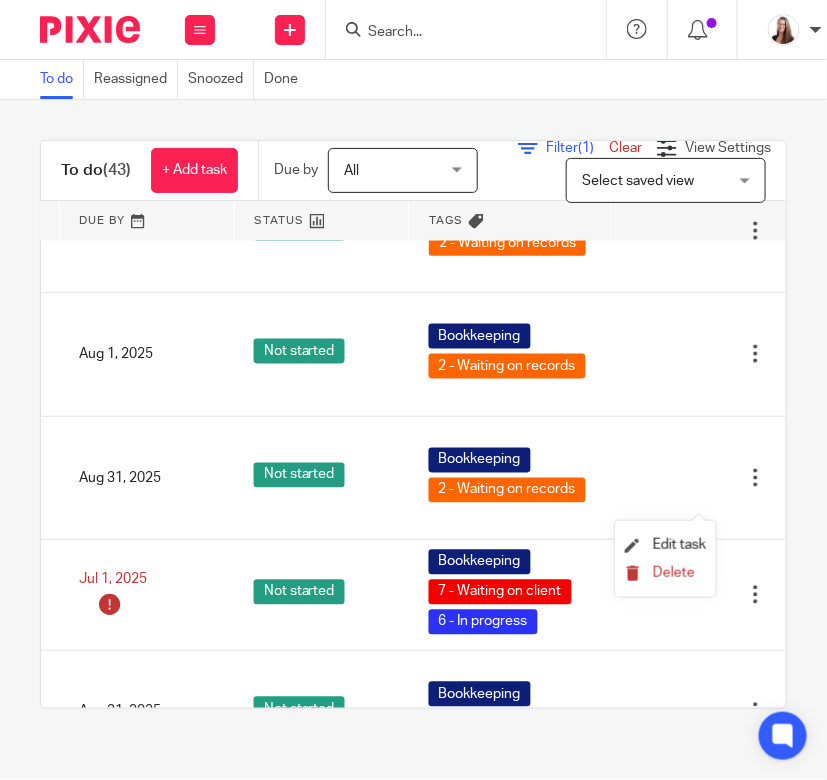 click on "Delete" at bounding box center [674, 573] 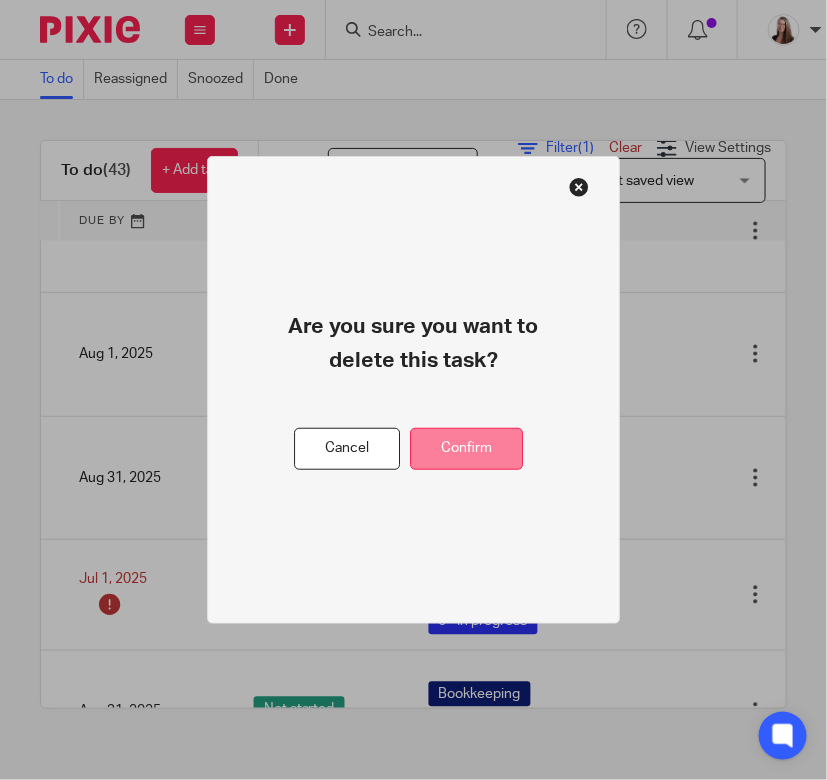 click on "Confirm" at bounding box center (466, 449) 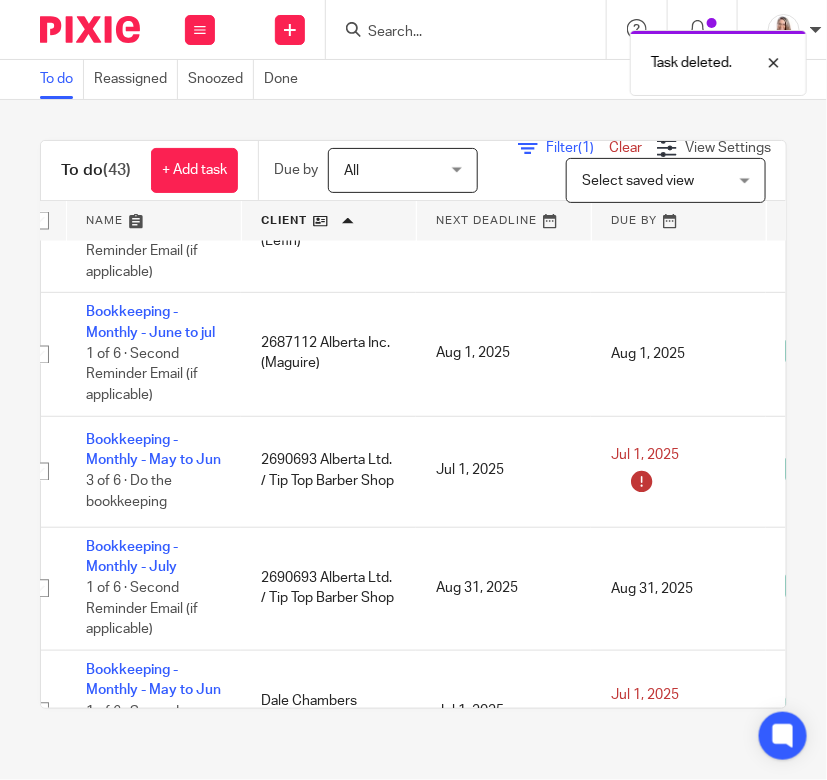 scroll, scrollTop: 750, scrollLeft: 0, axis: vertical 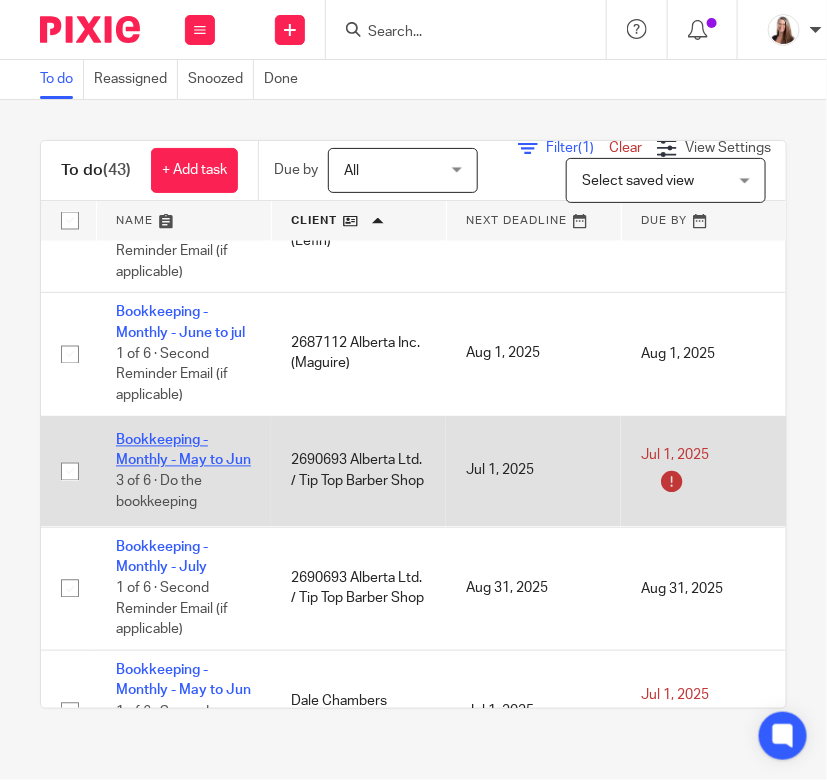 click on "Bookkeeping - Monthly - May to Jun" at bounding box center (183, 451) 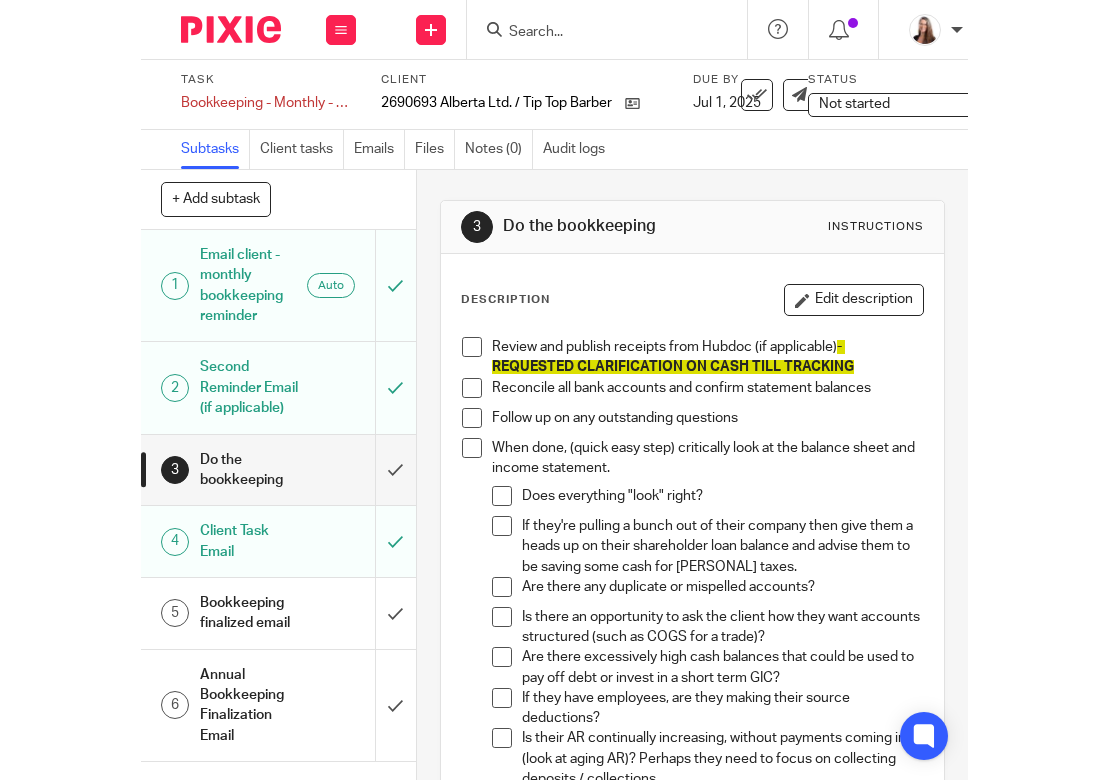 scroll, scrollTop: 0, scrollLeft: 0, axis: both 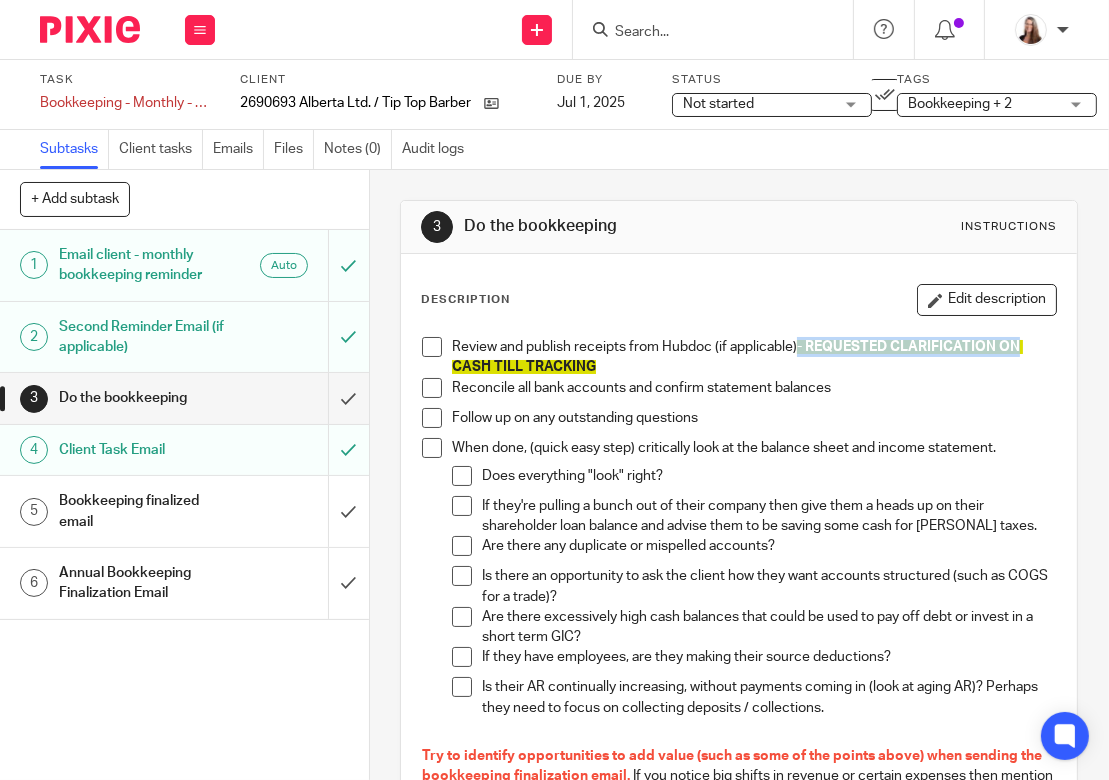 drag, startPoint x: 791, startPoint y: 347, endPoint x: 1017, endPoint y: 347, distance: 226 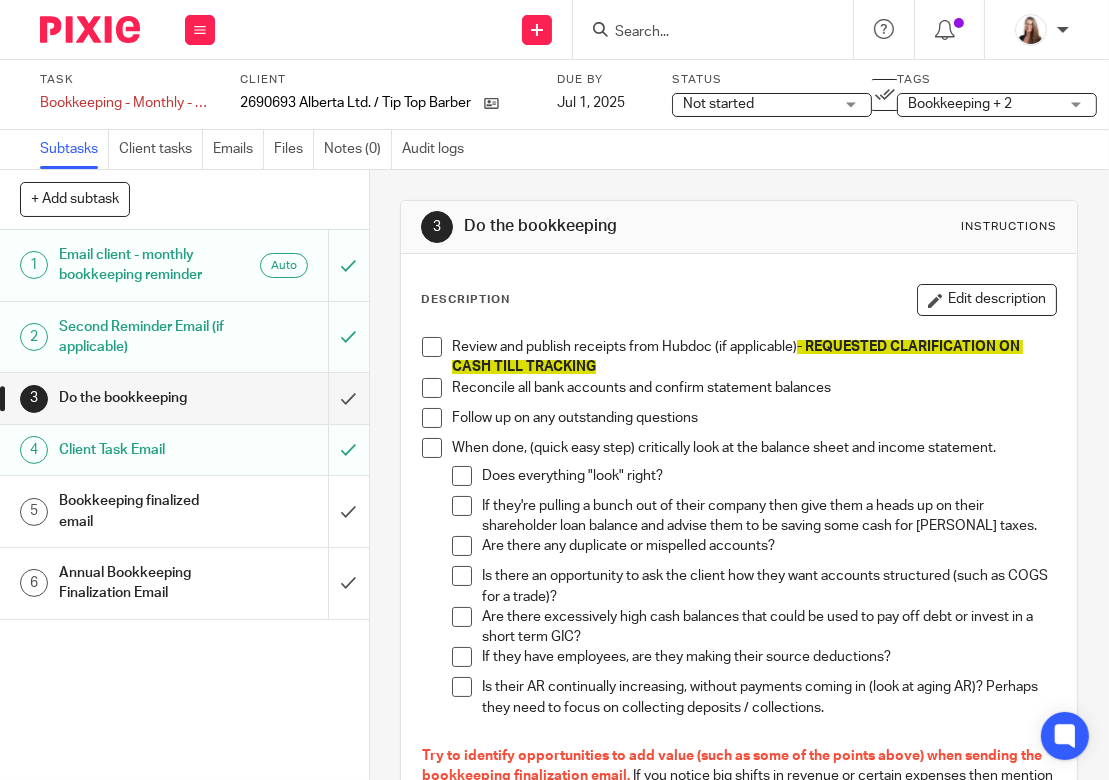click on "Review and publish receipts from Hubdoc (if applicable)  - REQUESTED CLARIFICATION ON CASH TILL TRACKING" at bounding box center (754, 357) 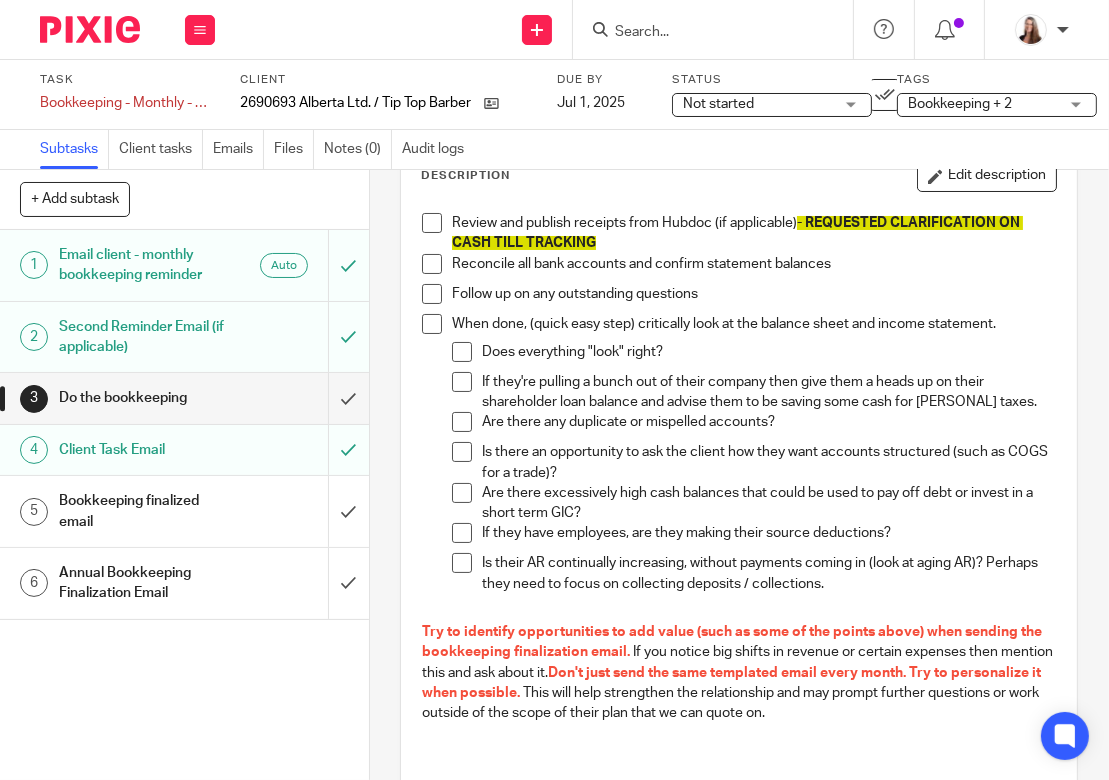 scroll, scrollTop: 124, scrollLeft: 0, axis: vertical 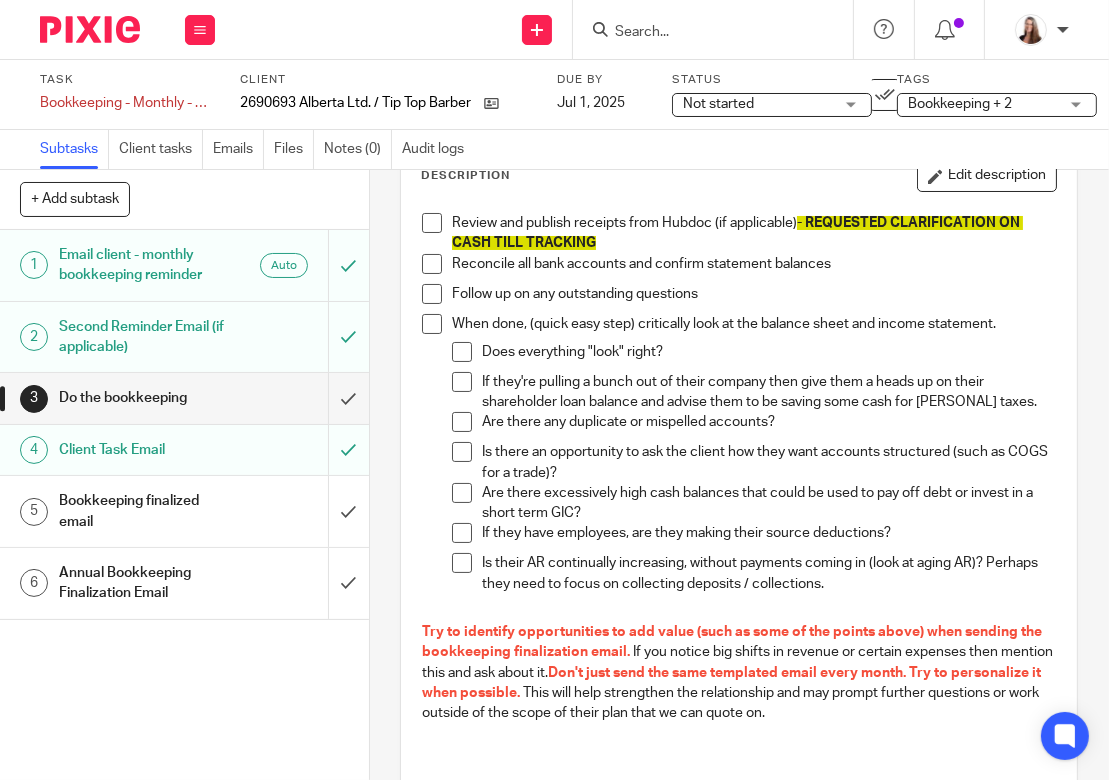 click on "Subtasks
Client tasks
Emails
Files
Notes (0)
Audit logs" at bounding box center (554, 150) 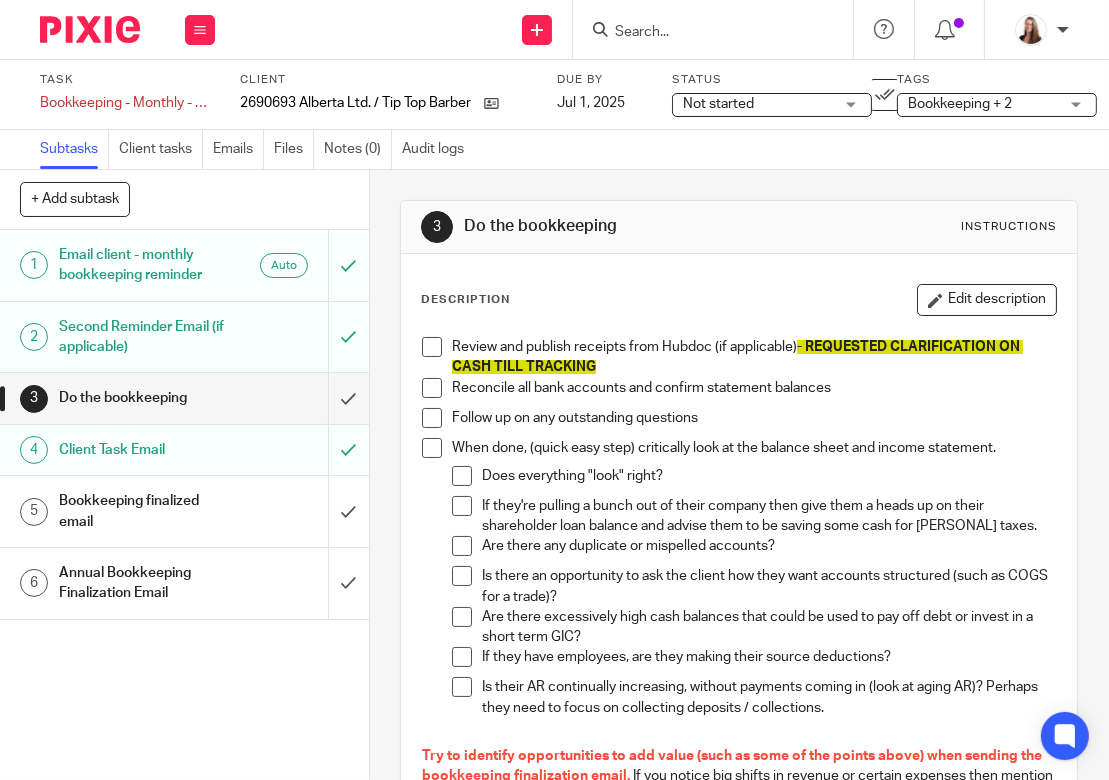 scroll, scrollTop: 124, scrollLeft: 0, axis: vertical 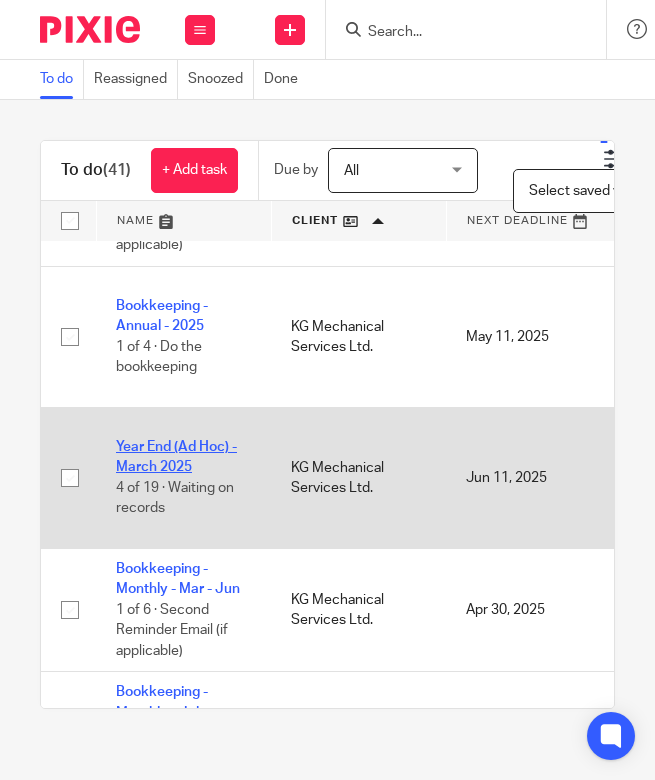 click on "Year End (Ad Hoc) - March 2025" at bounding box center (176, 457) 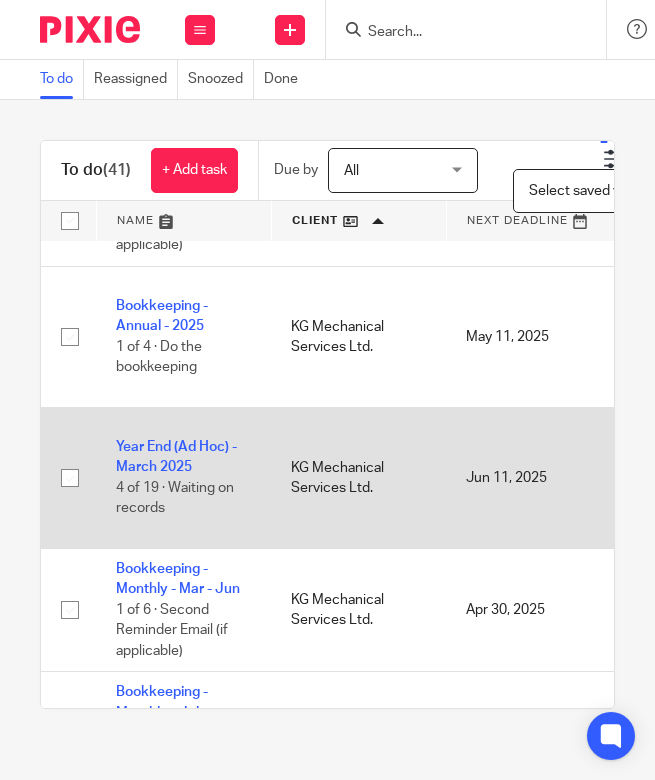 scroll, scrollTop: 2475, scrollLeft: 0, axis: vertical 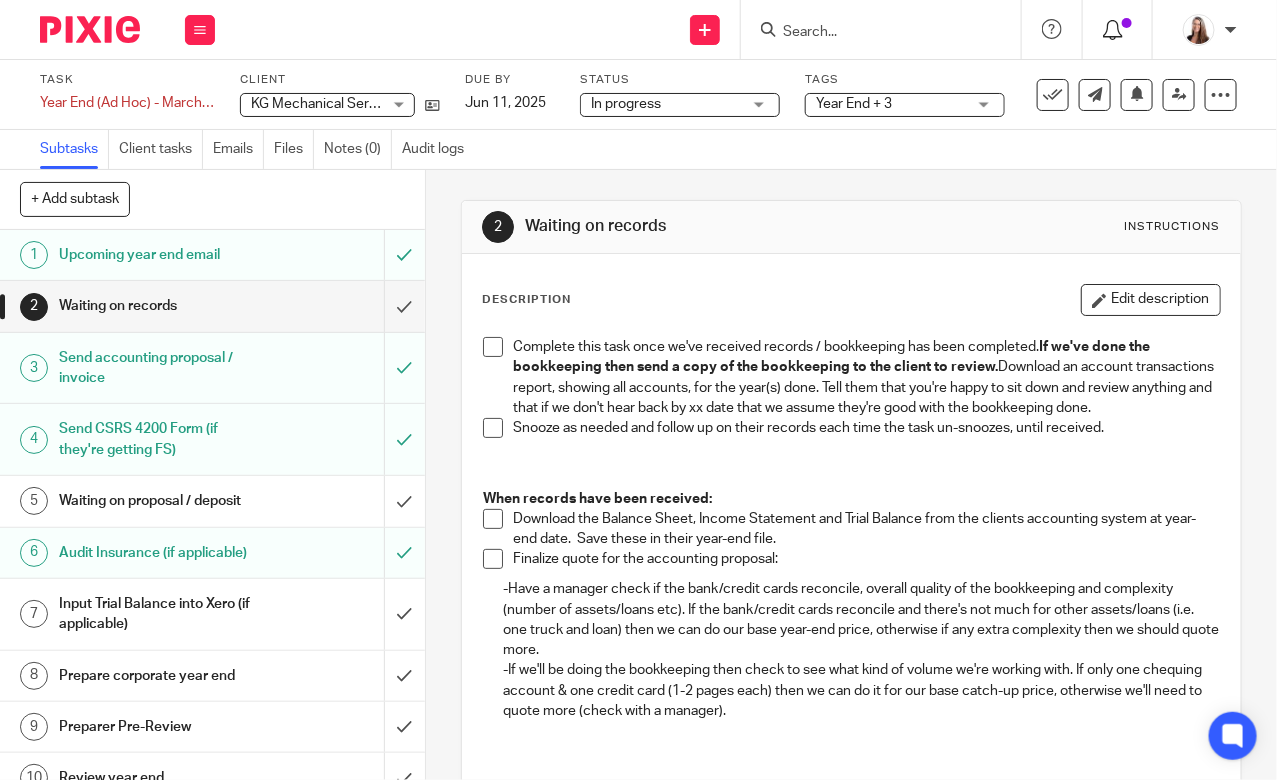 click at bounding box center (1113, 30) 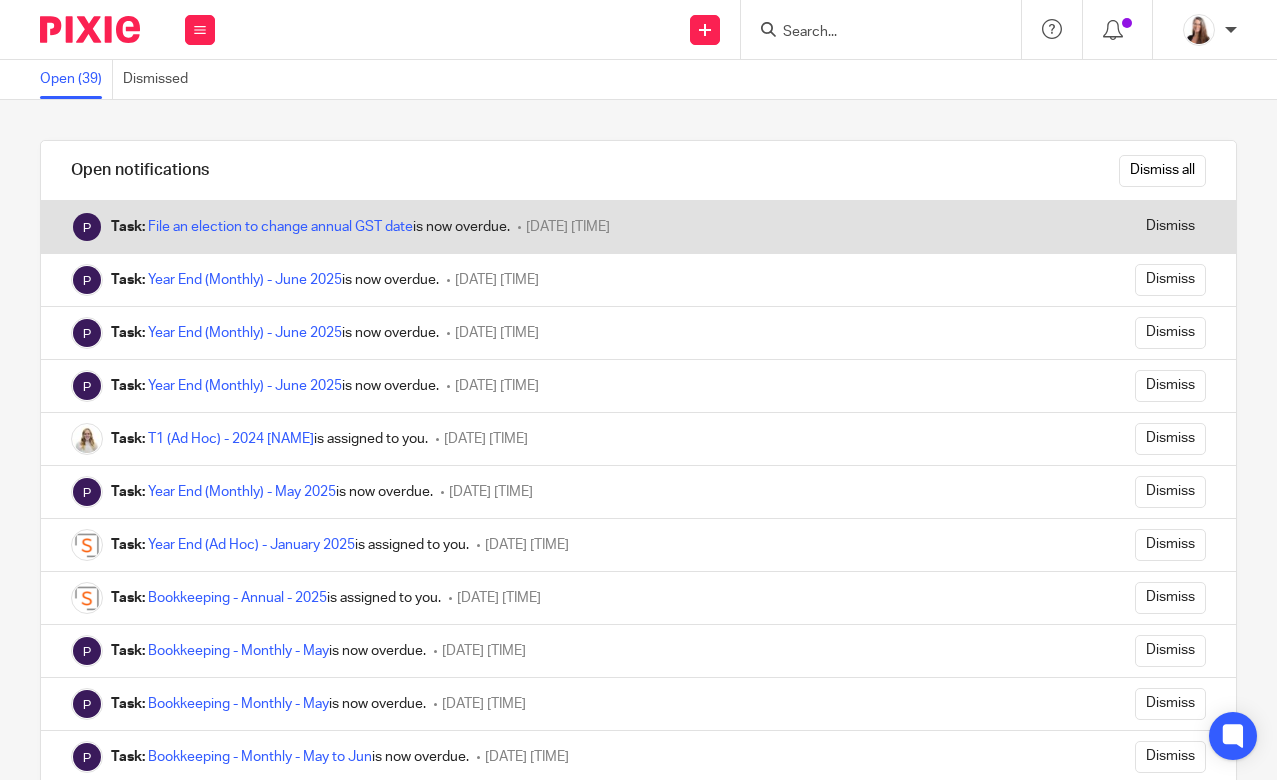 scroll, scrollTop: 0, scrollLeft: 0, axis: both 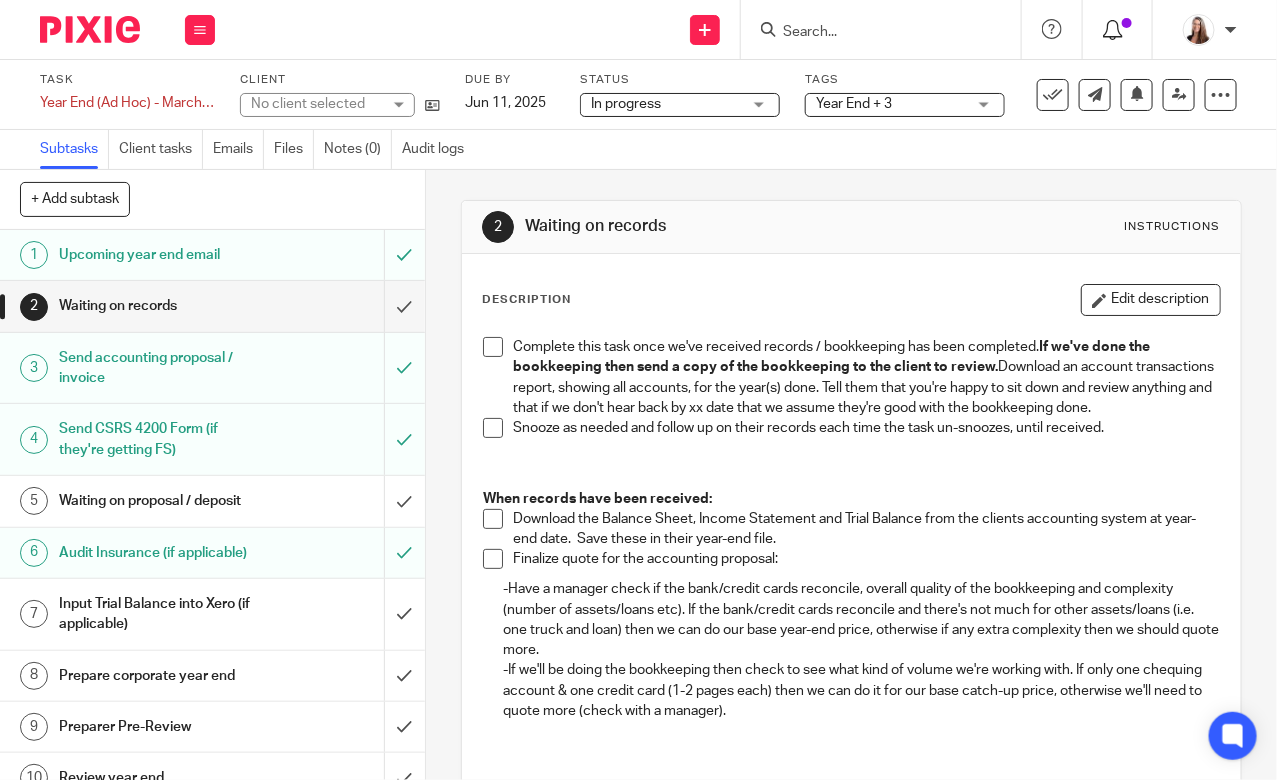 click at bounding box center (1113, 30) 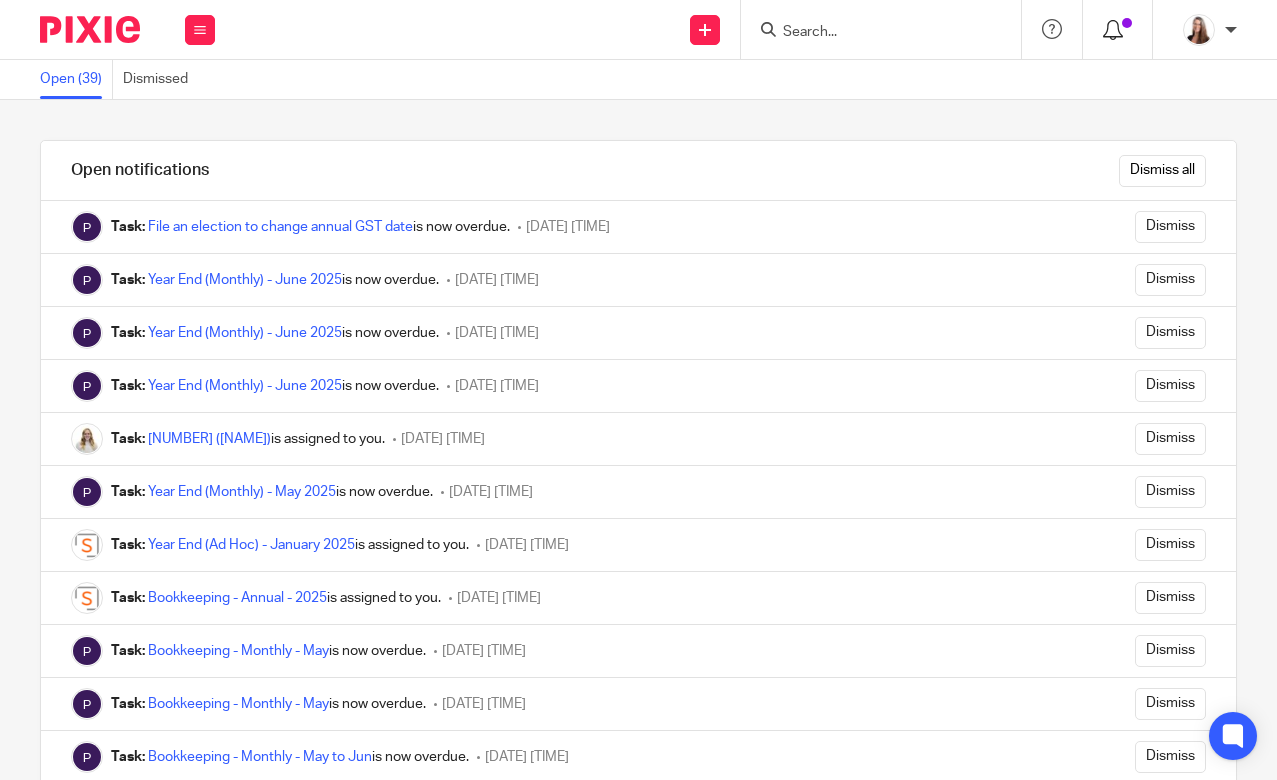 scroll, scrollTop: 0, scrollLeft: 0, axis: both 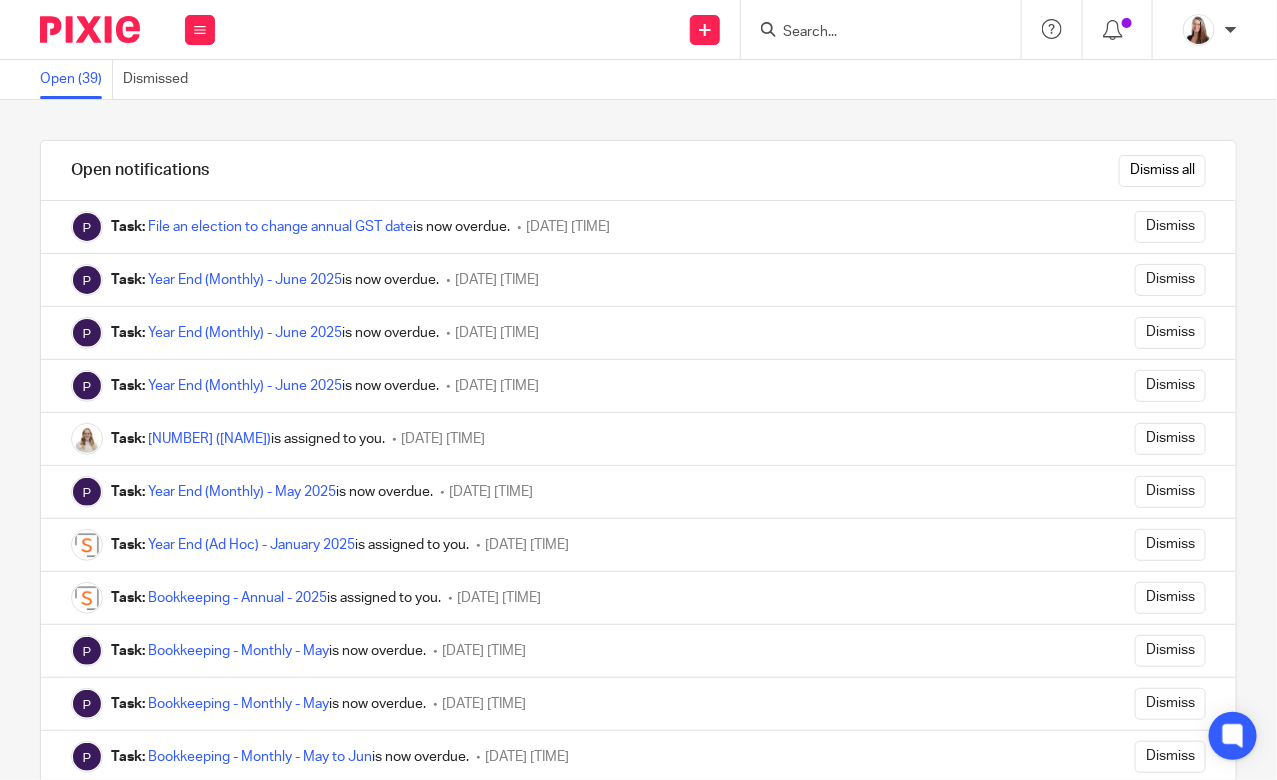 click at bounding box center [871, 33] 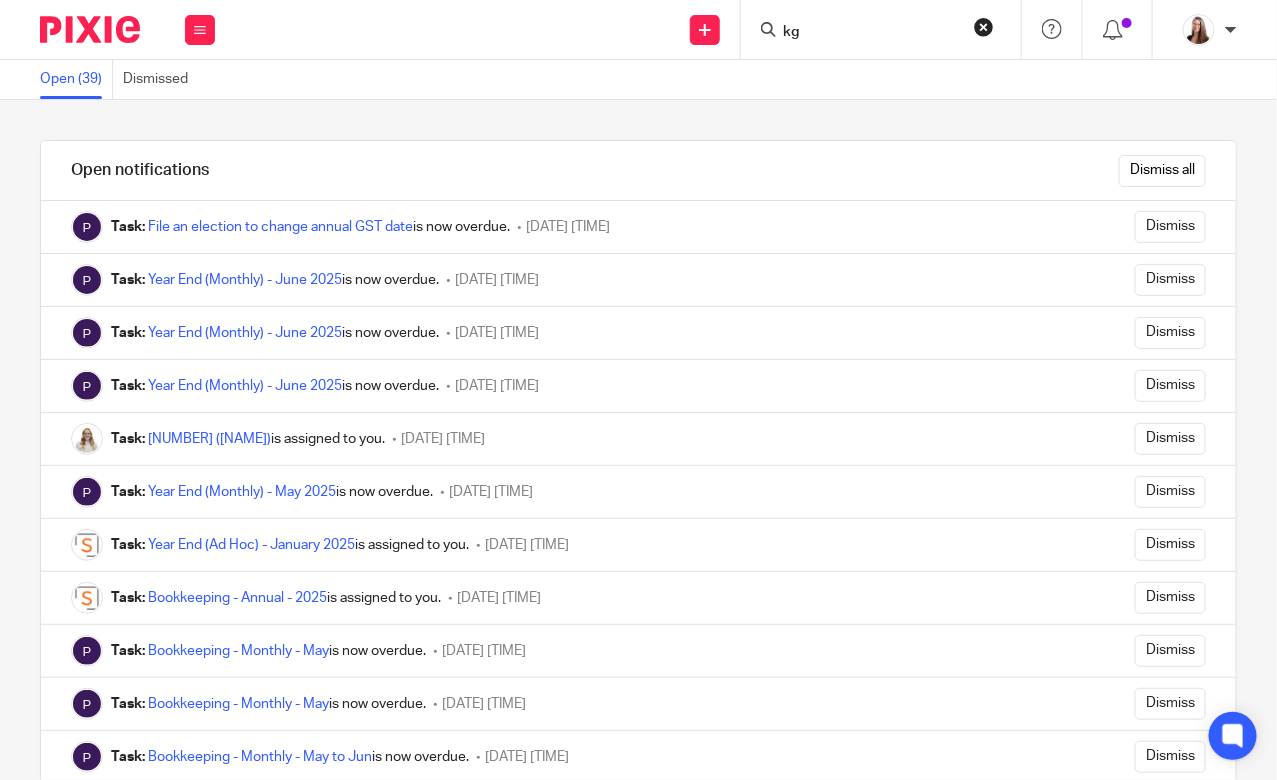 type on "kg" 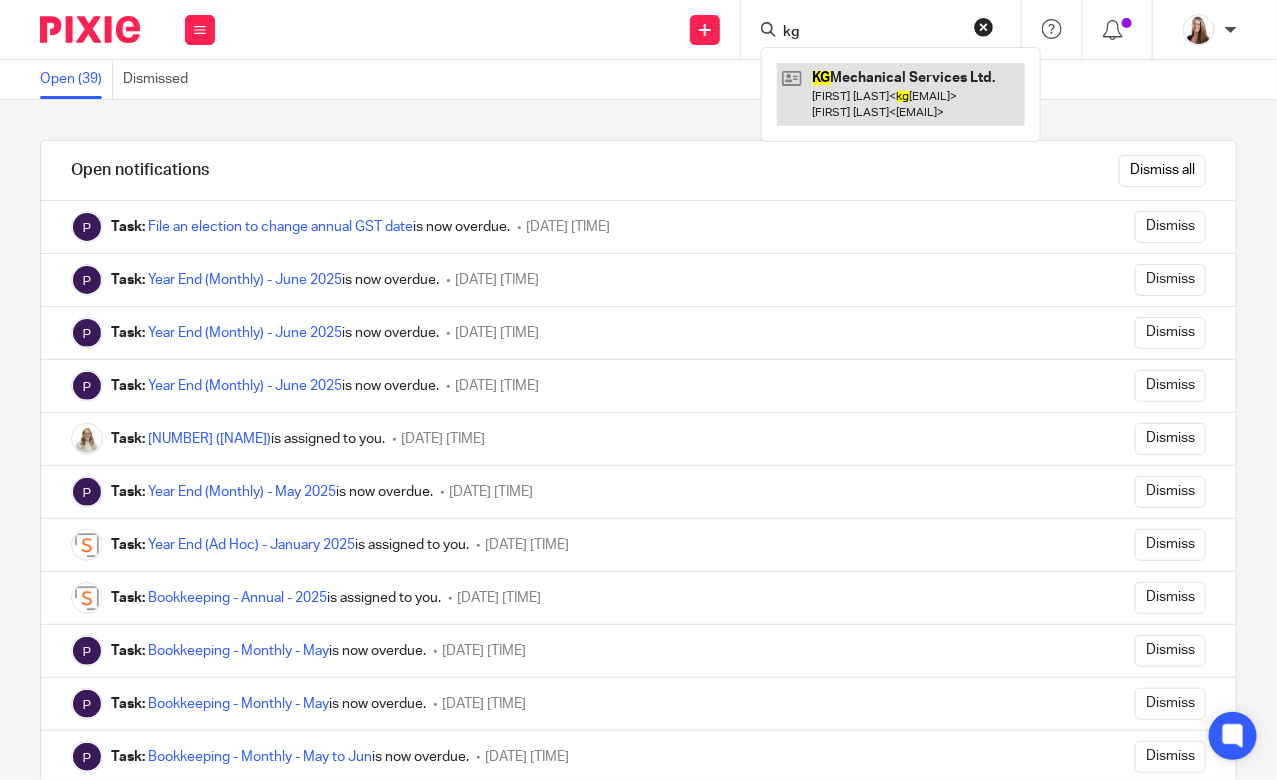 click at bounding box center [901, 94] 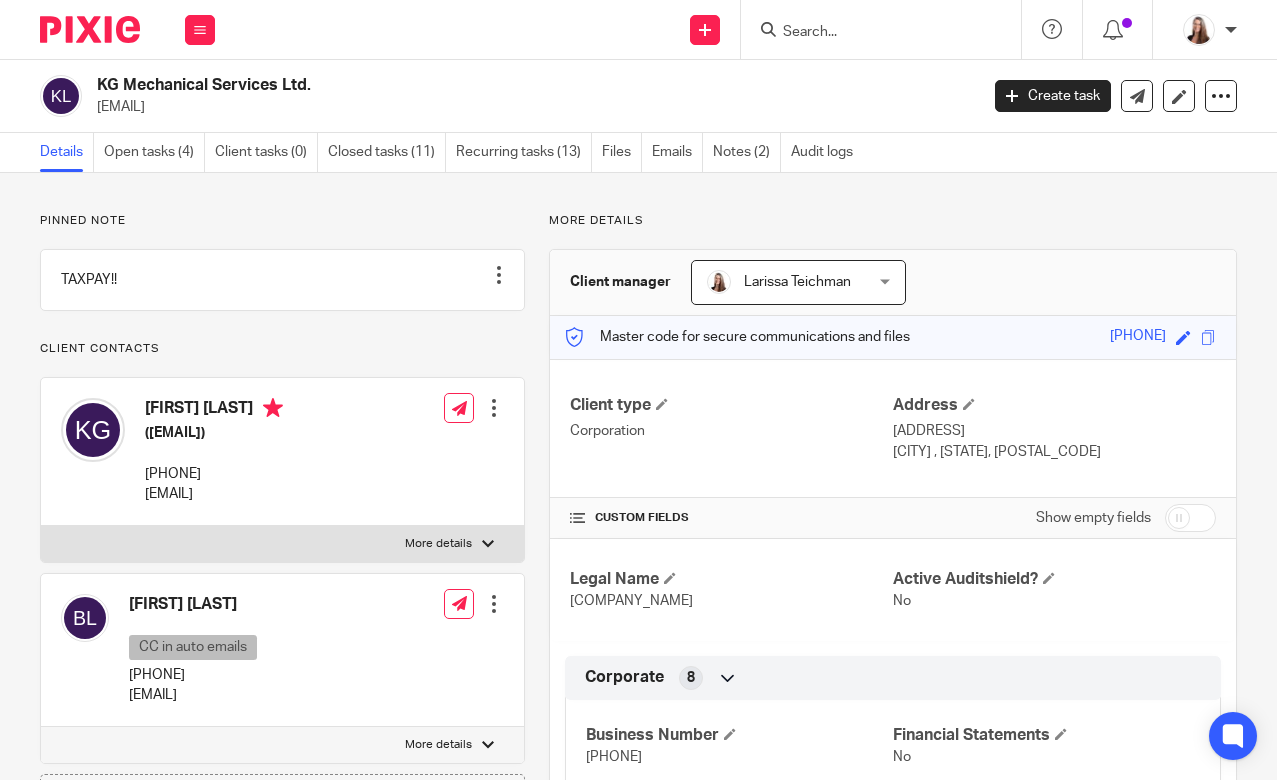 scroll, scrollTop: 0, scrollLeft: 0, axis: both 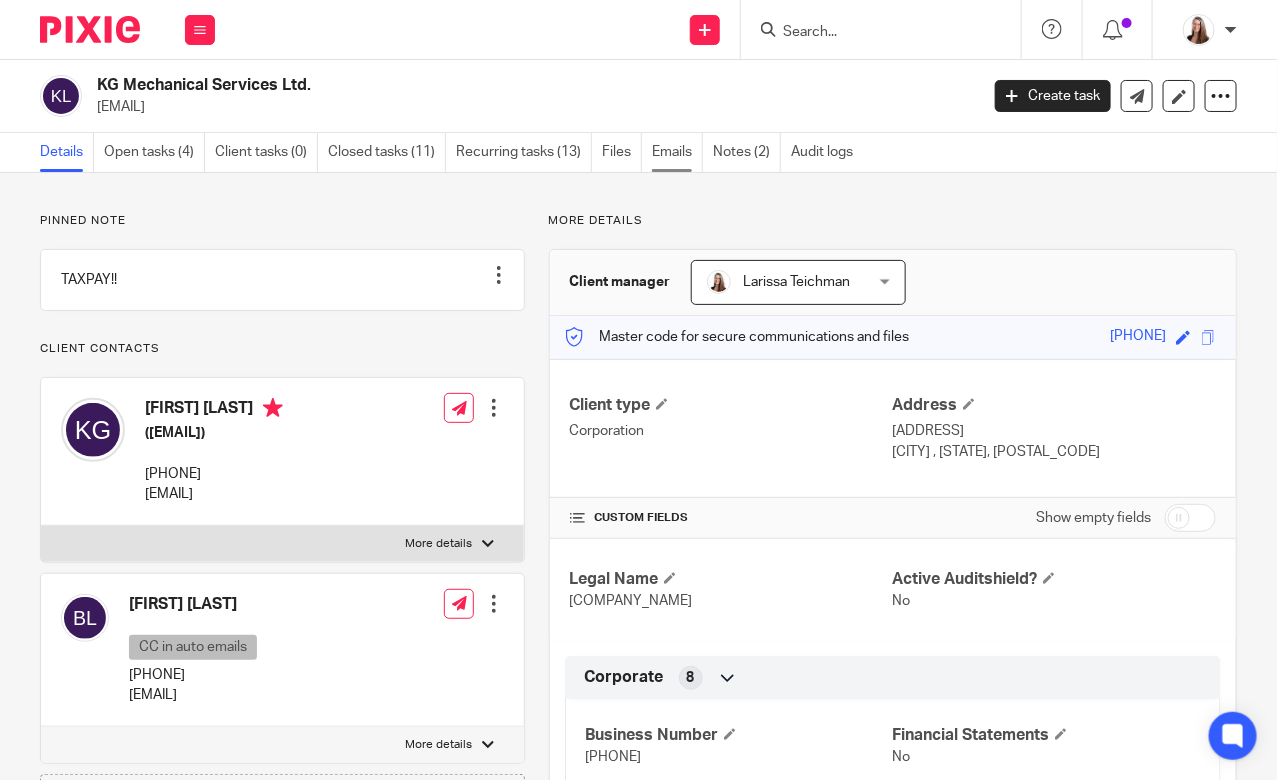 click on "Emails" at bounding box center [677, 152] 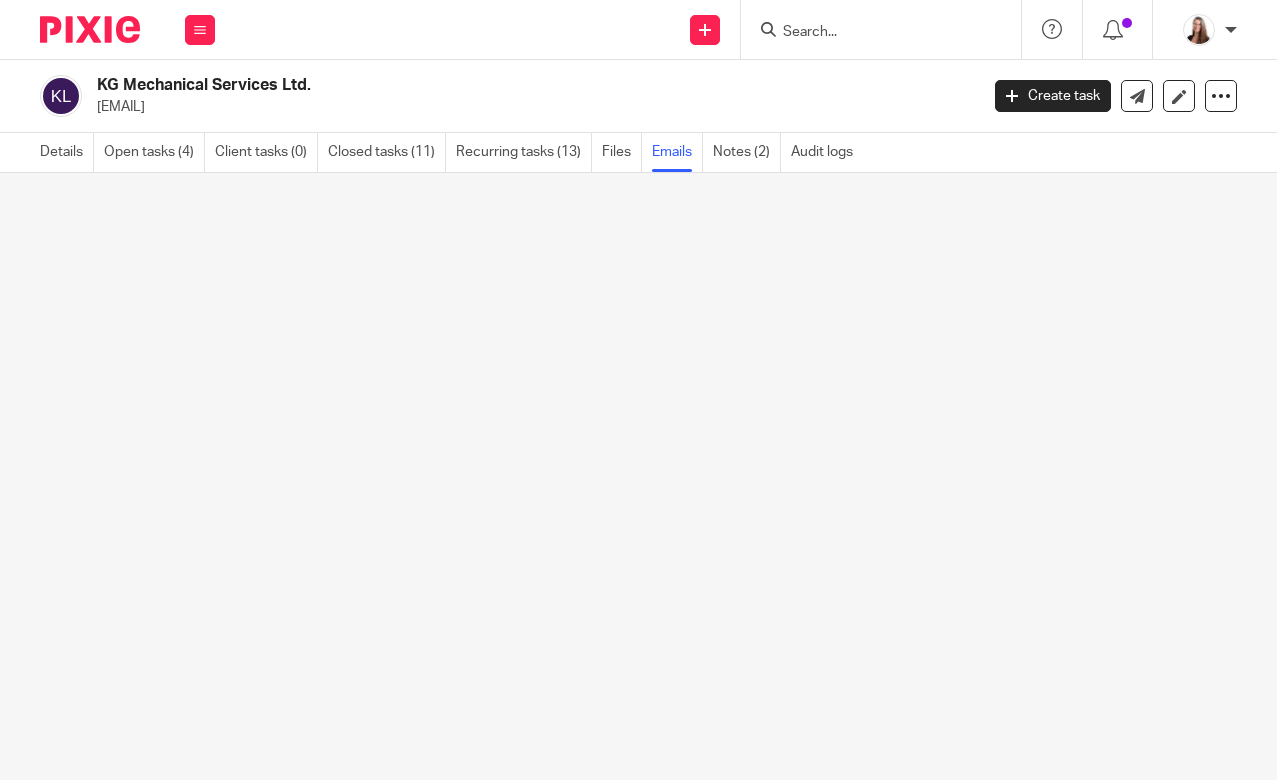 scroll, scrollTop: 0, scrollLeft: 0, axis: both 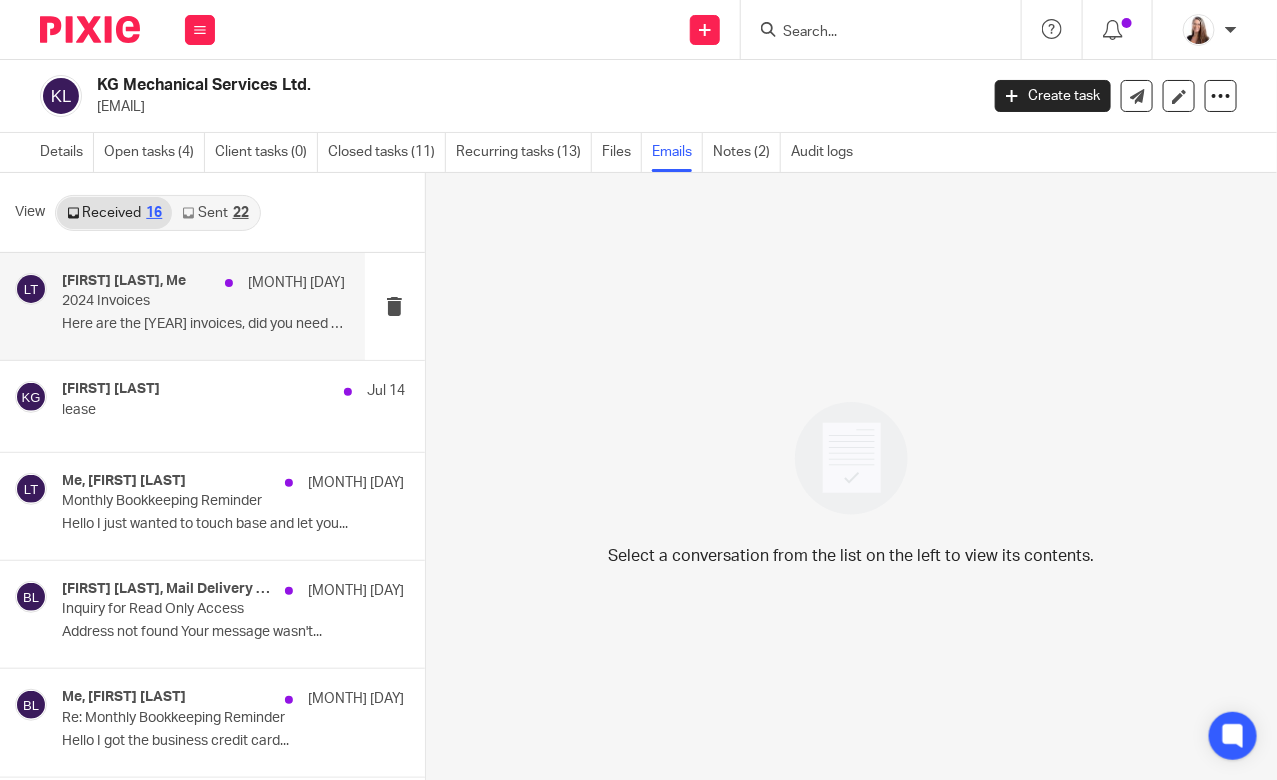 click on "Here are the [YEAR] invoices, did you need the..." at bounding box center (203, 324) 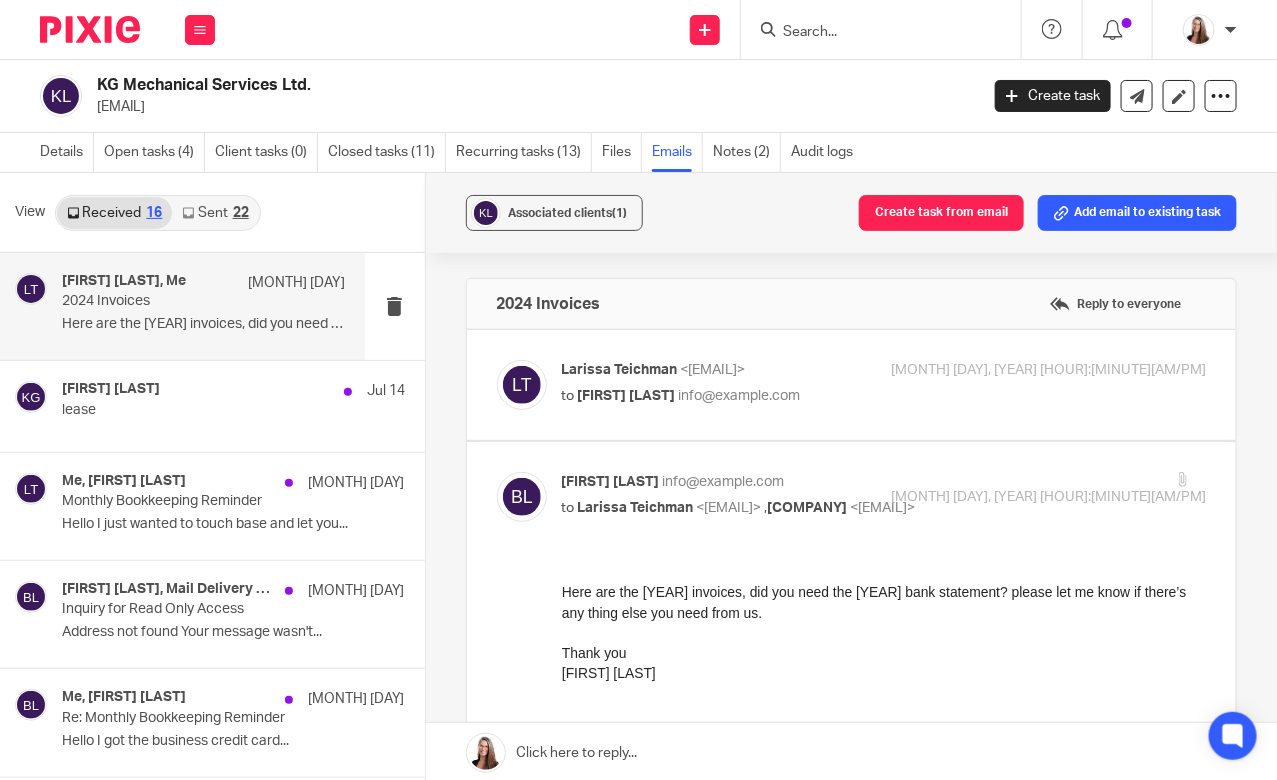scroll, scrollTop: 0, scrollLeft: 0, axis: both 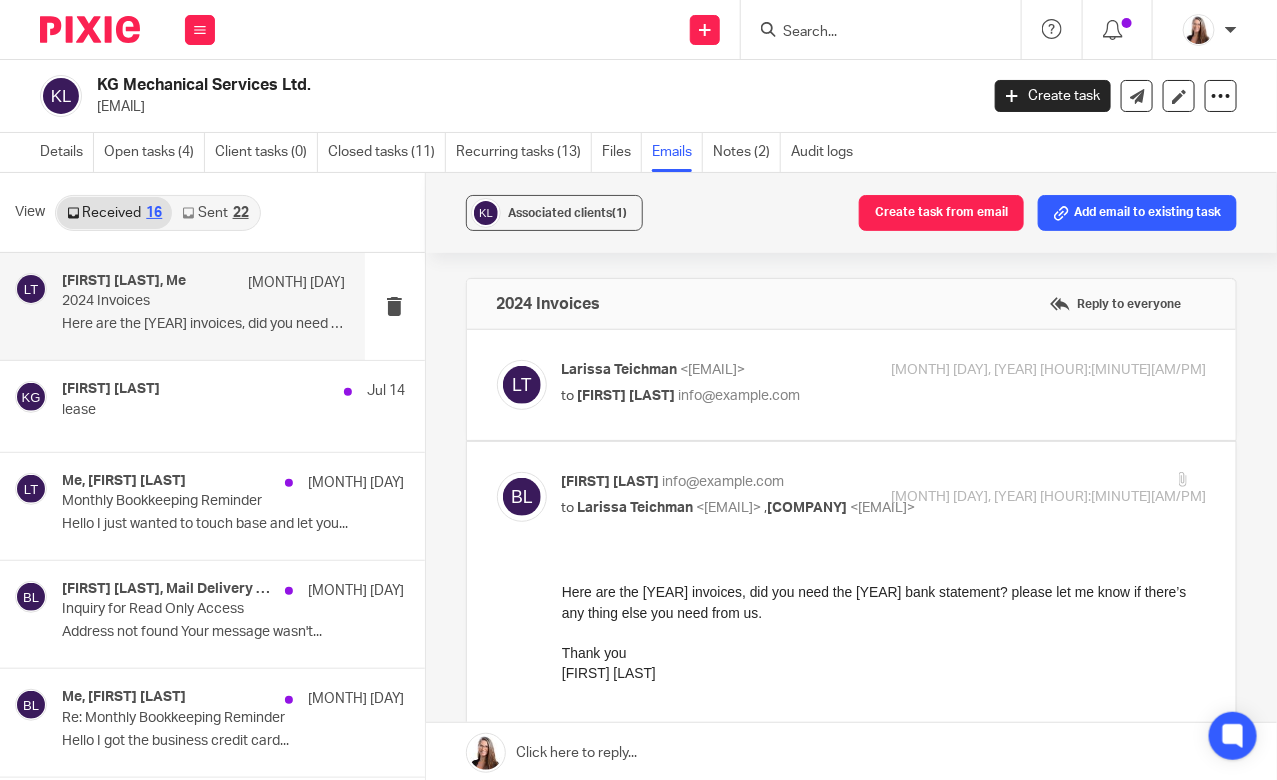click on "to [FIRST] <info@example.com>" at bounding box center (777, 396) 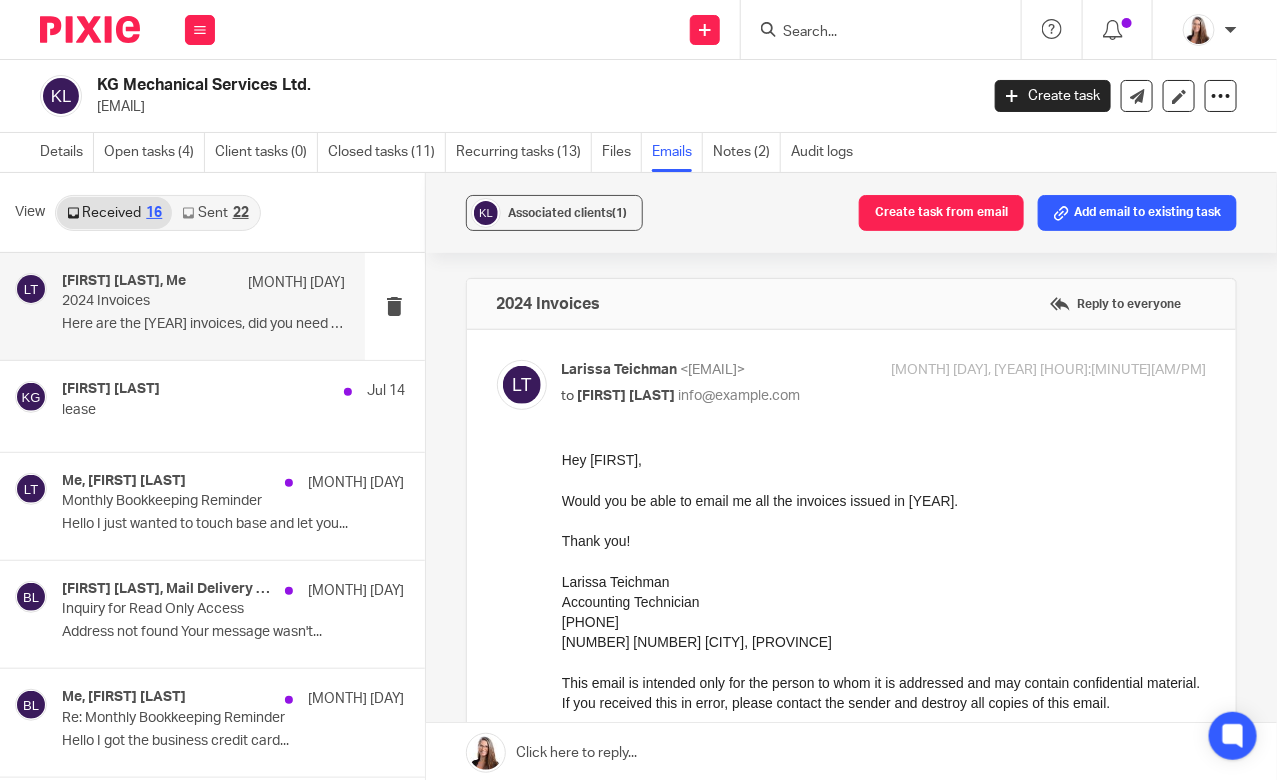 scroll, scrollTop: 0, scrollLeft: 0, axis: both 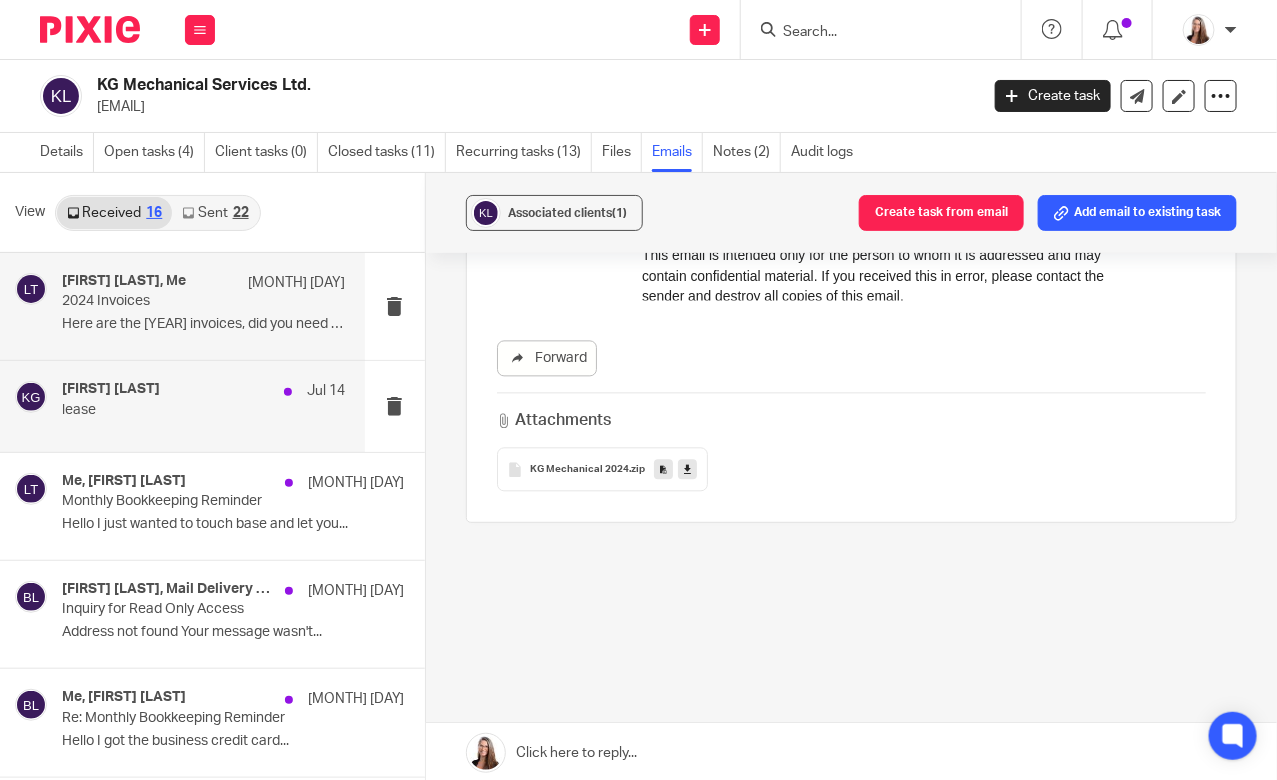 click on "lease" at bounding box center [175, 410] 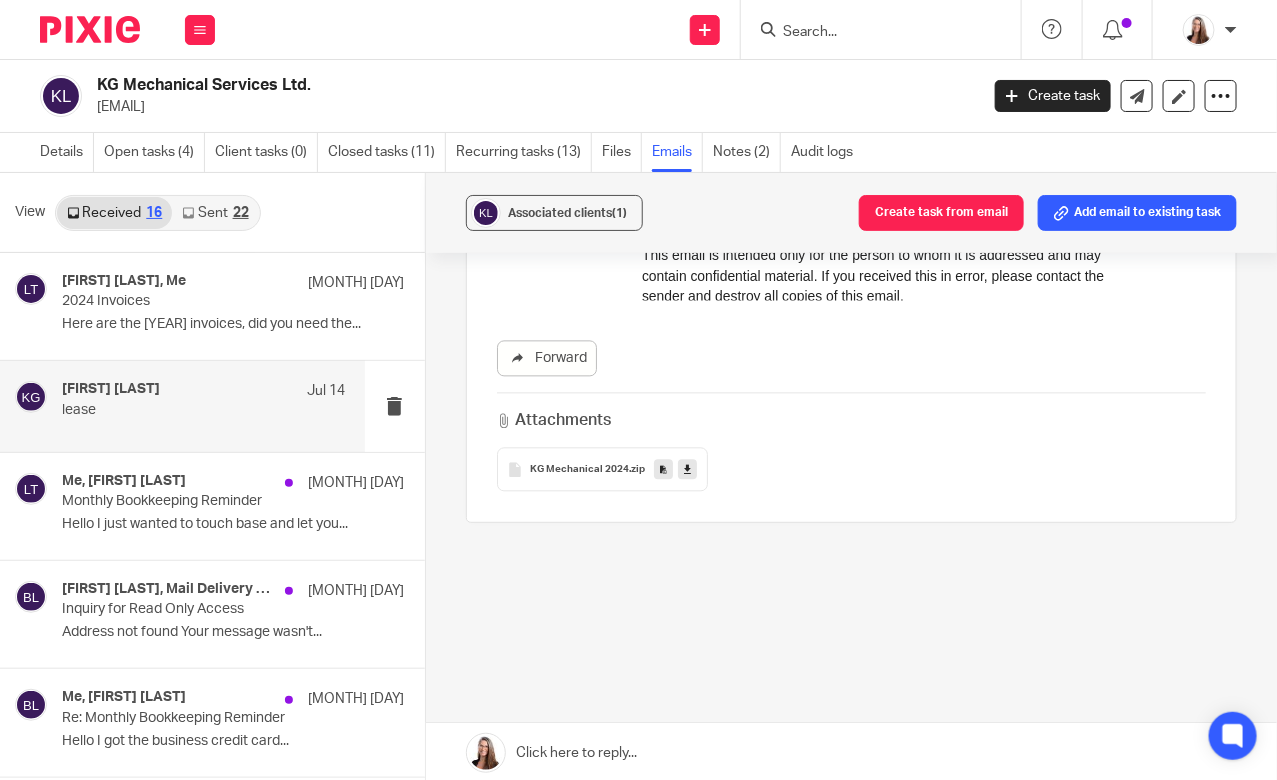 scroll, scrollTop: 0, scrollLeft: 0, axis: both 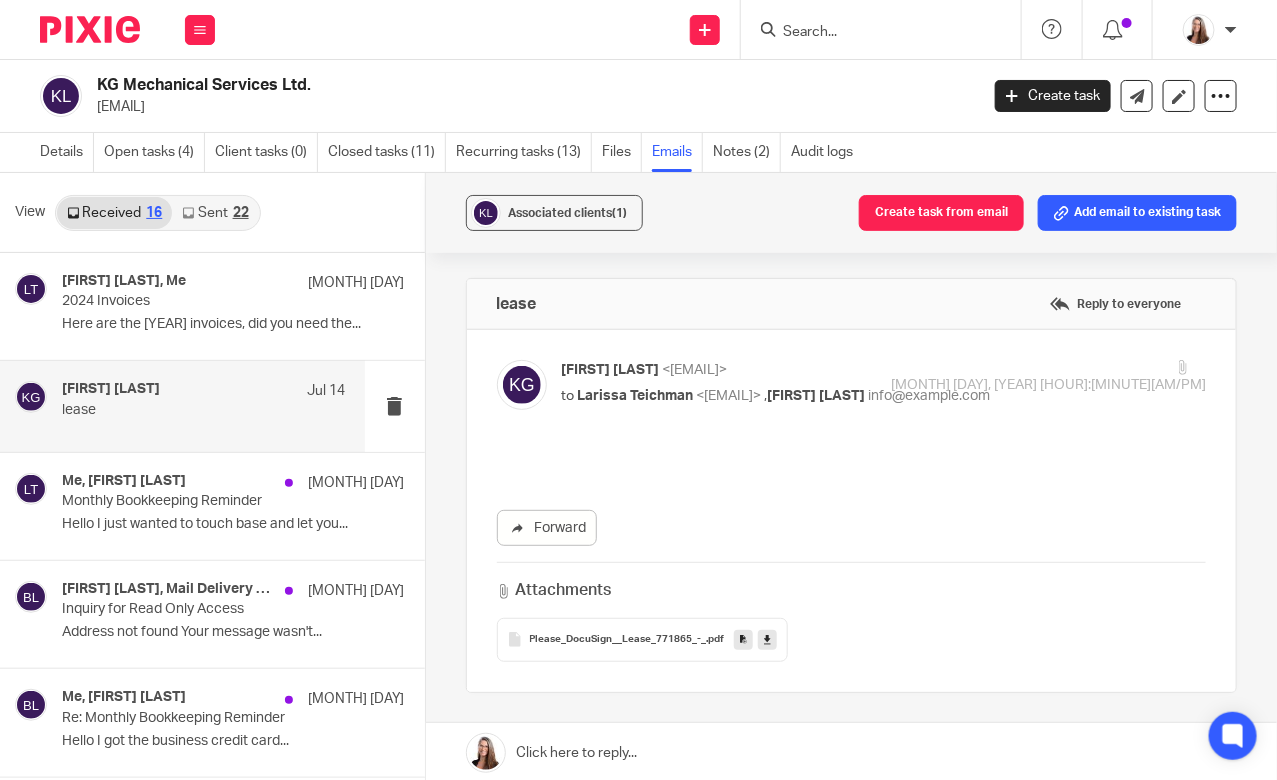 click on "Please_DocuSign__Lease_771865_-_" at bounding box center [618, 640] 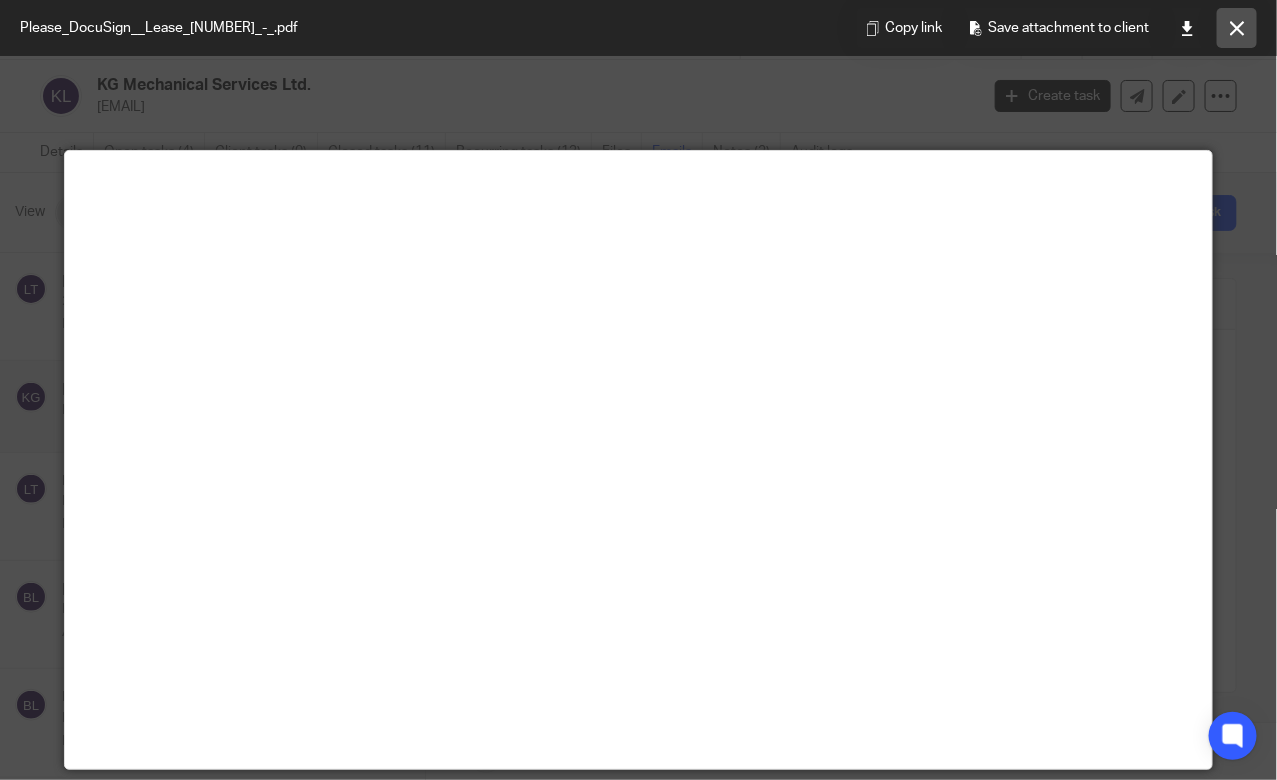 click at bounding box center (1237, 28) 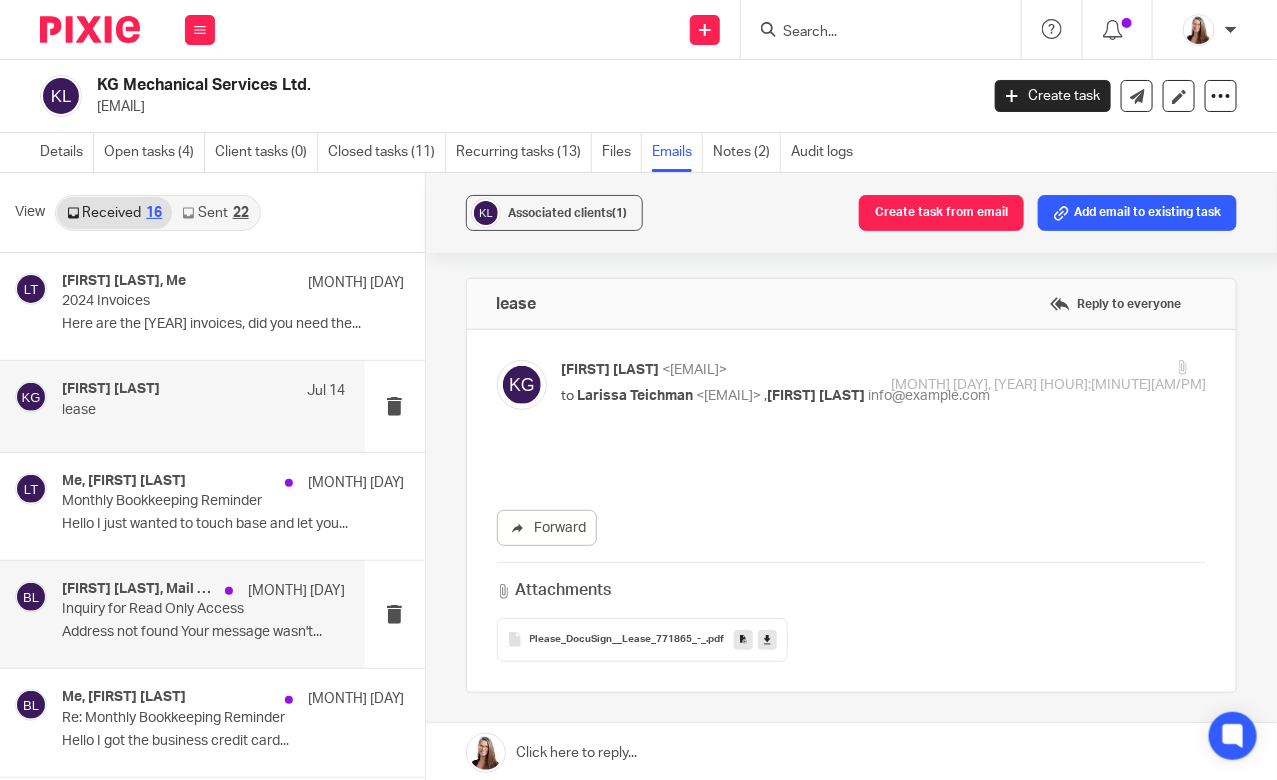 click on "[FIRST] [LAST], Mail Delivery Subsystem, [FIRST] [LAST]
[MONTH] [DAY]   Inquiry for Read Only Access   Address not found    Your message wasn't..." at bounding box center [203, 614] 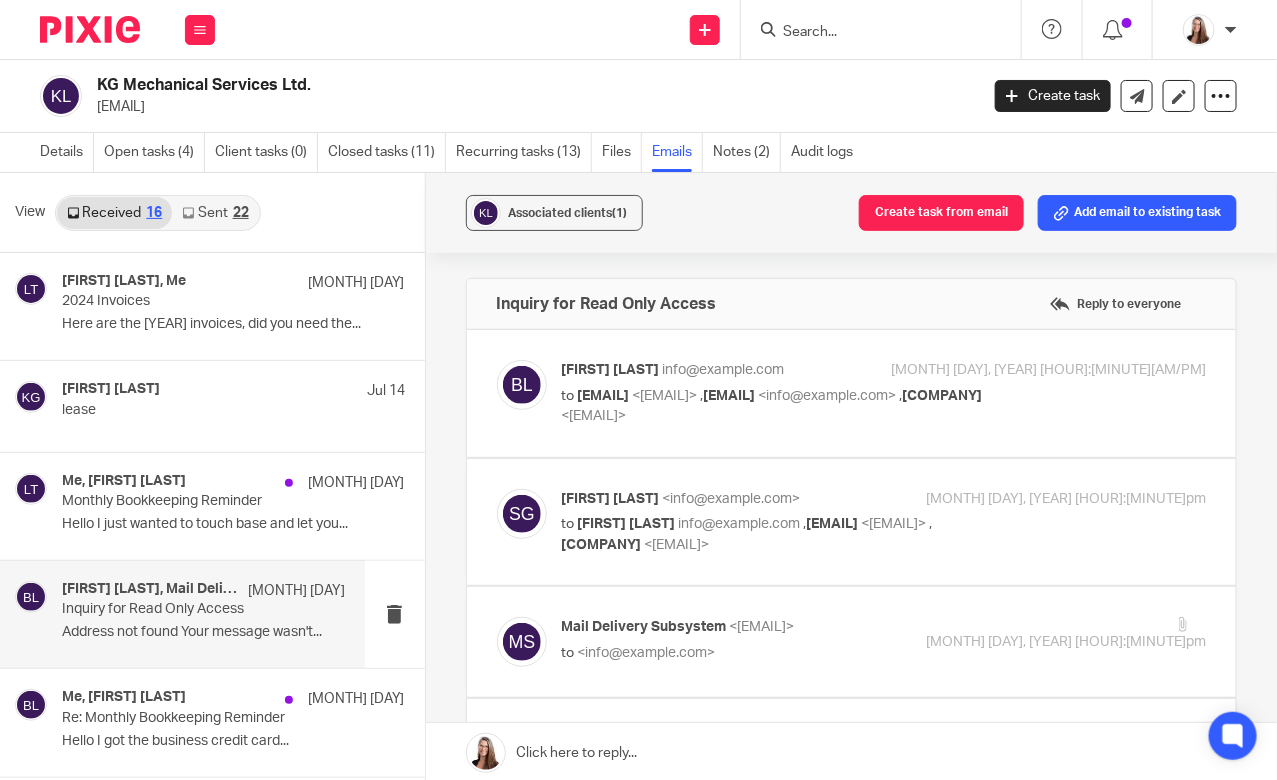 scroll, scrollTop: 0, scrollLeft: 0, axis: both 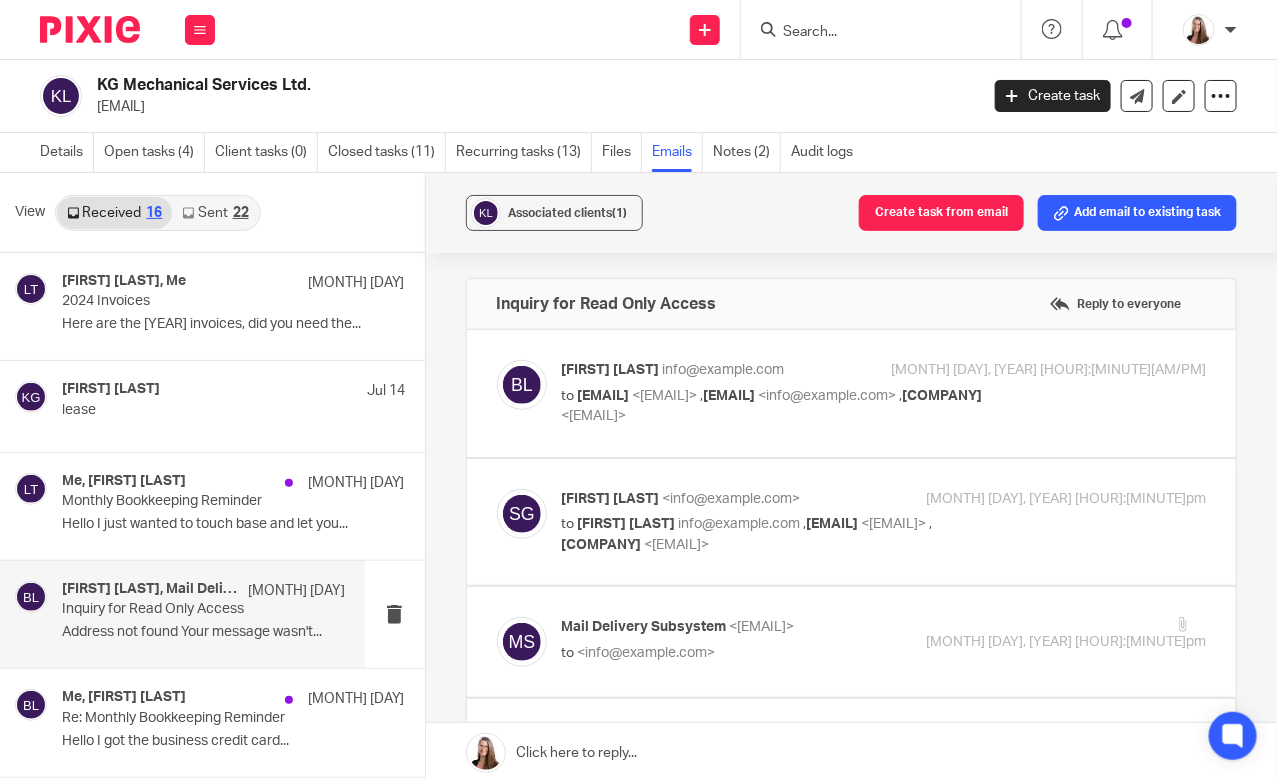click on "to info@example.com , info@example.com , [COMPANY] <info@example.com>" at bounding box center [777, 406] 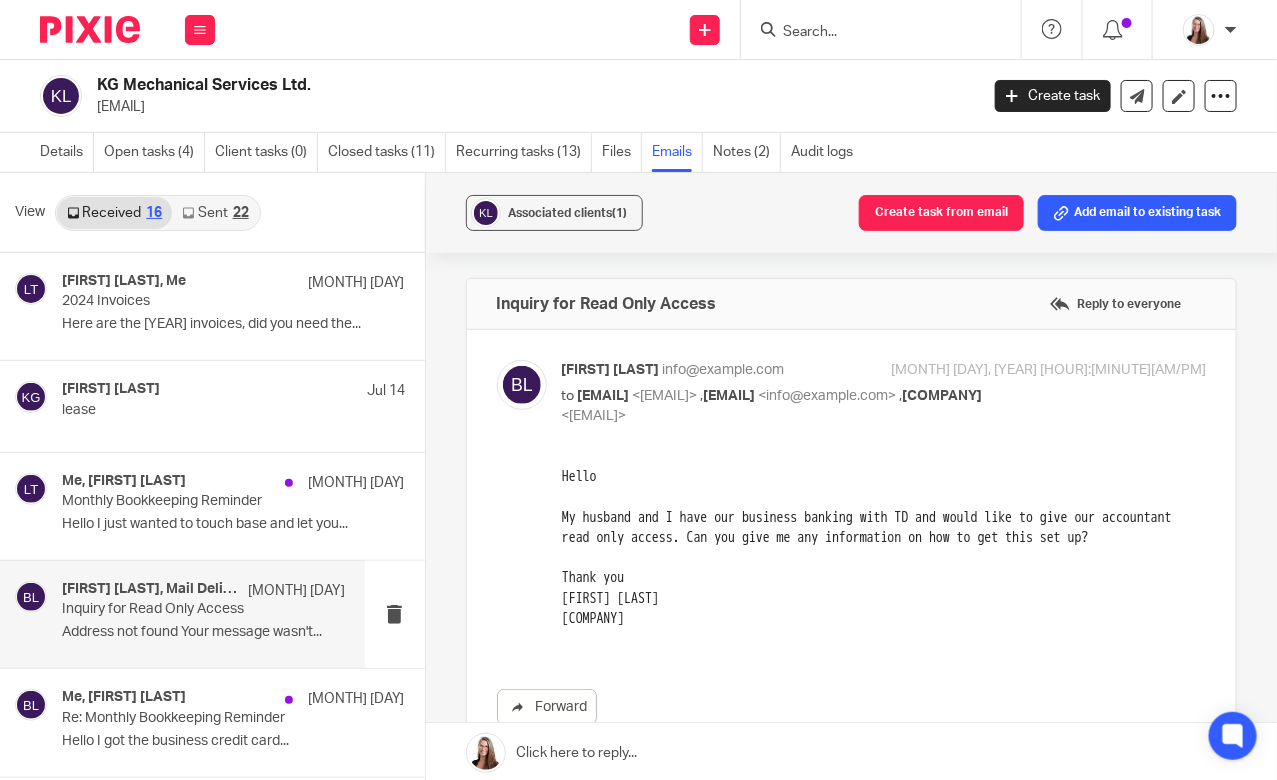 scroll, scrollTop: 0, scrollLeft: 0, axis: both 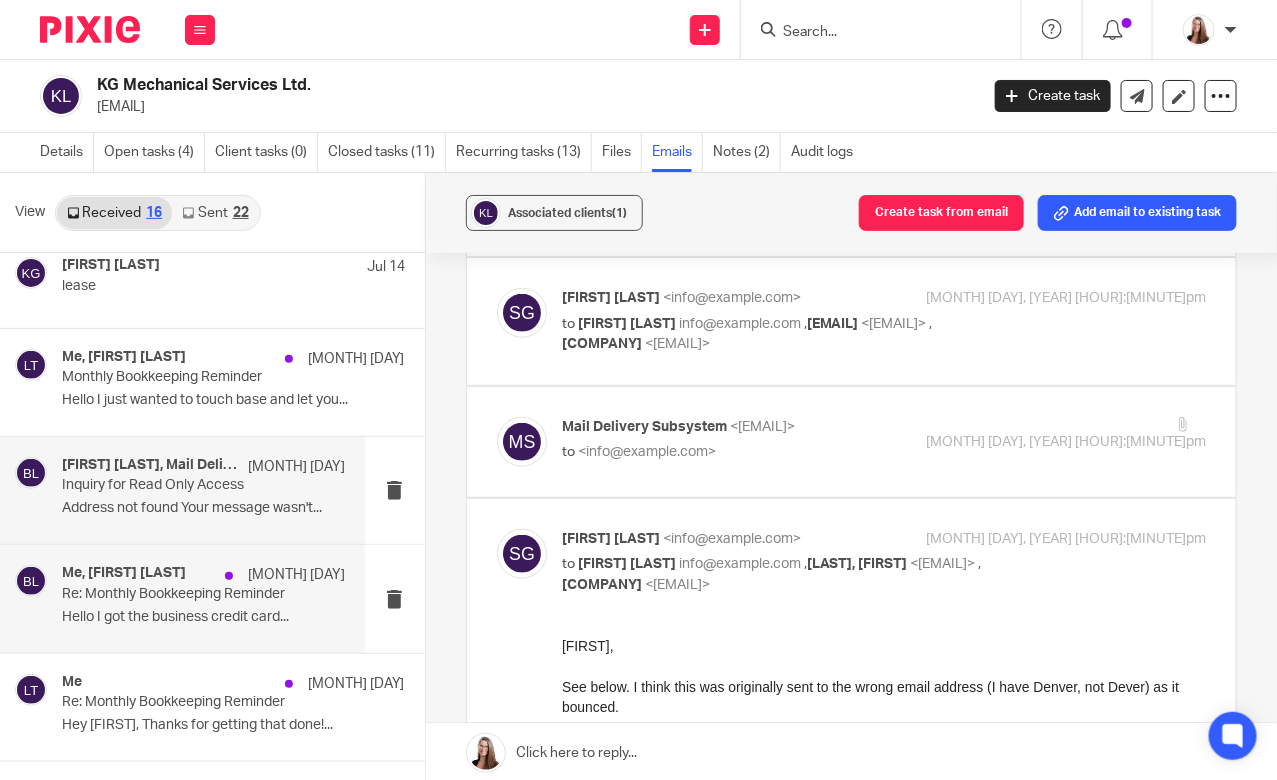 click on "Hello I got the business credit card..." at bounding box center [203, 617] 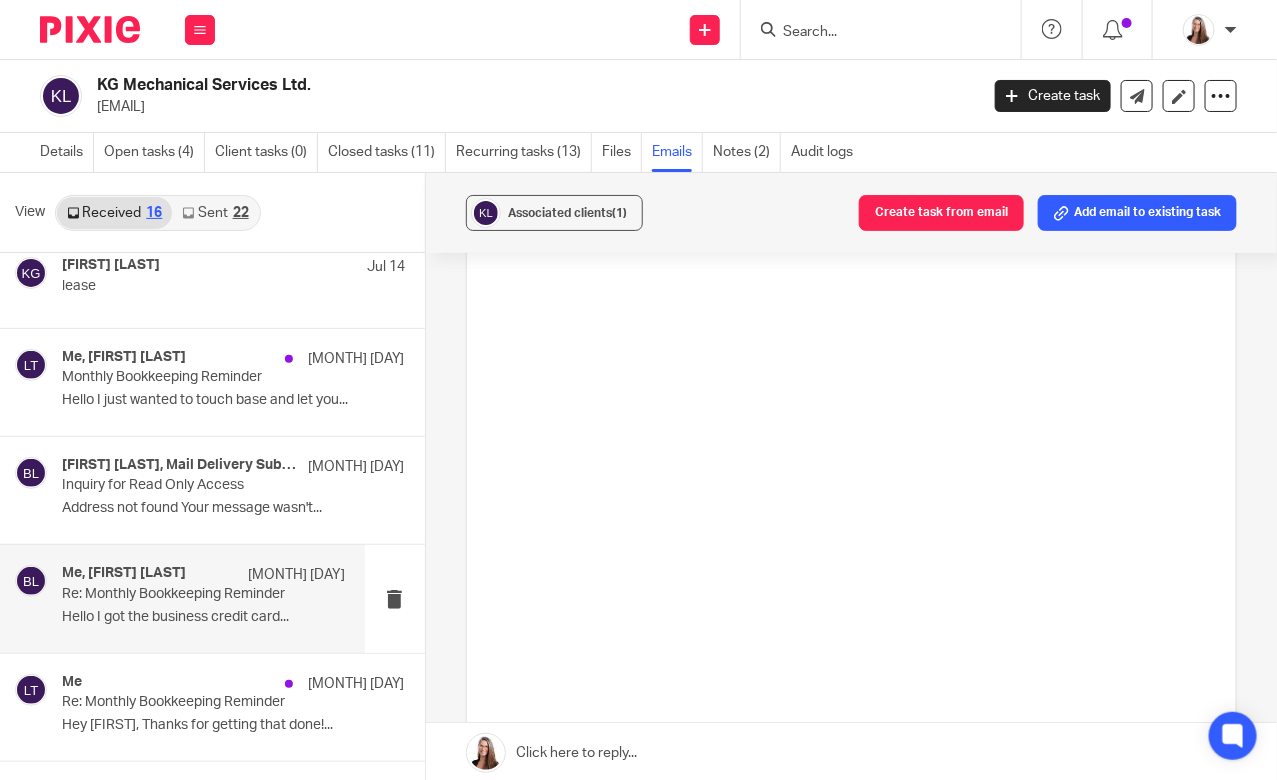 scroll, scrollTop: 0, scrollLeft: 0, axis: both 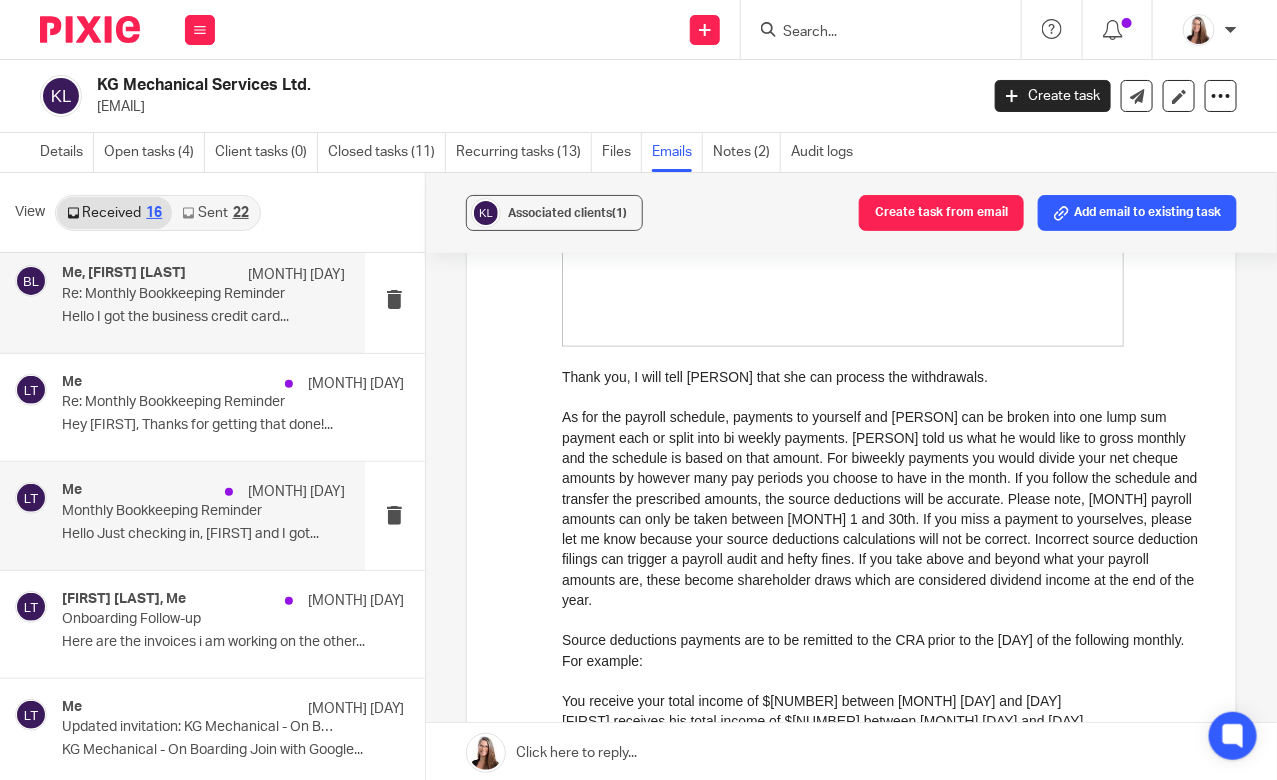 click on "Hello Just checking in, [FIRST] and I got..." at bounding box center (203, 534) 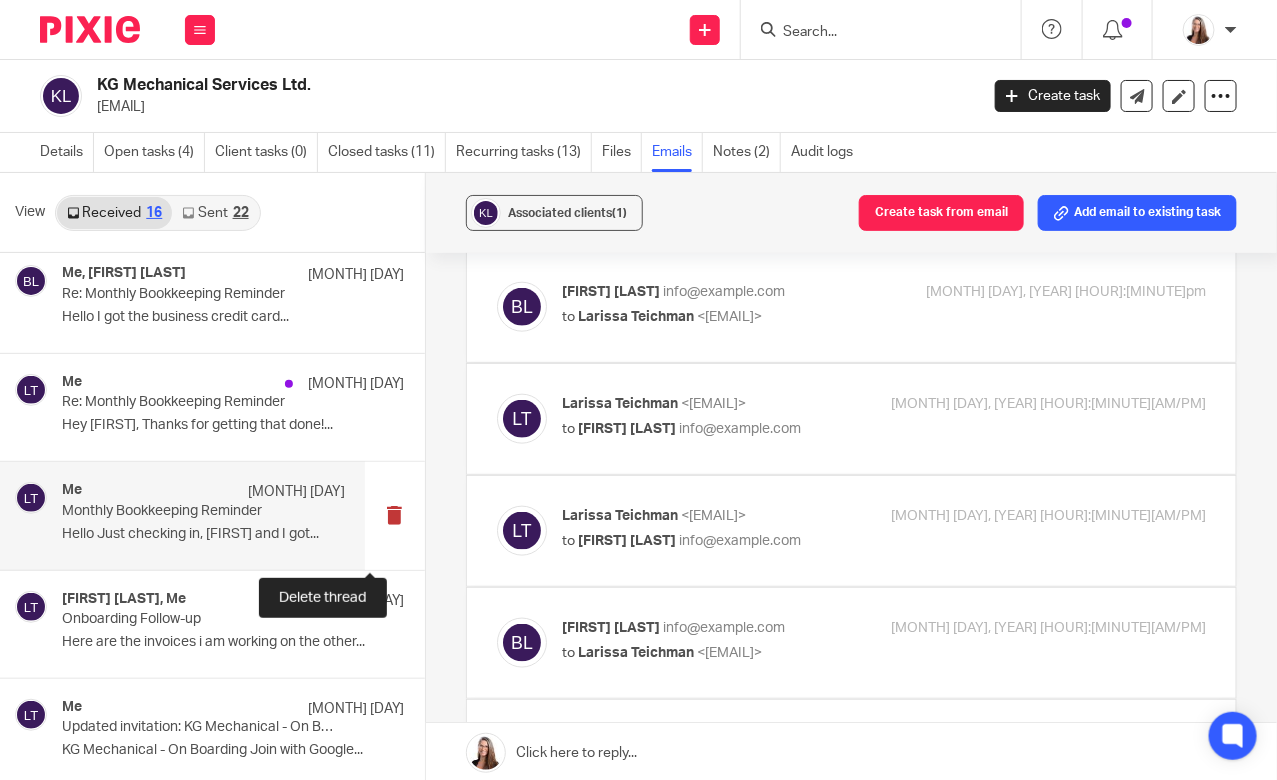 scroll, scrollTop: 0, scrollLeft: 0, axis: both 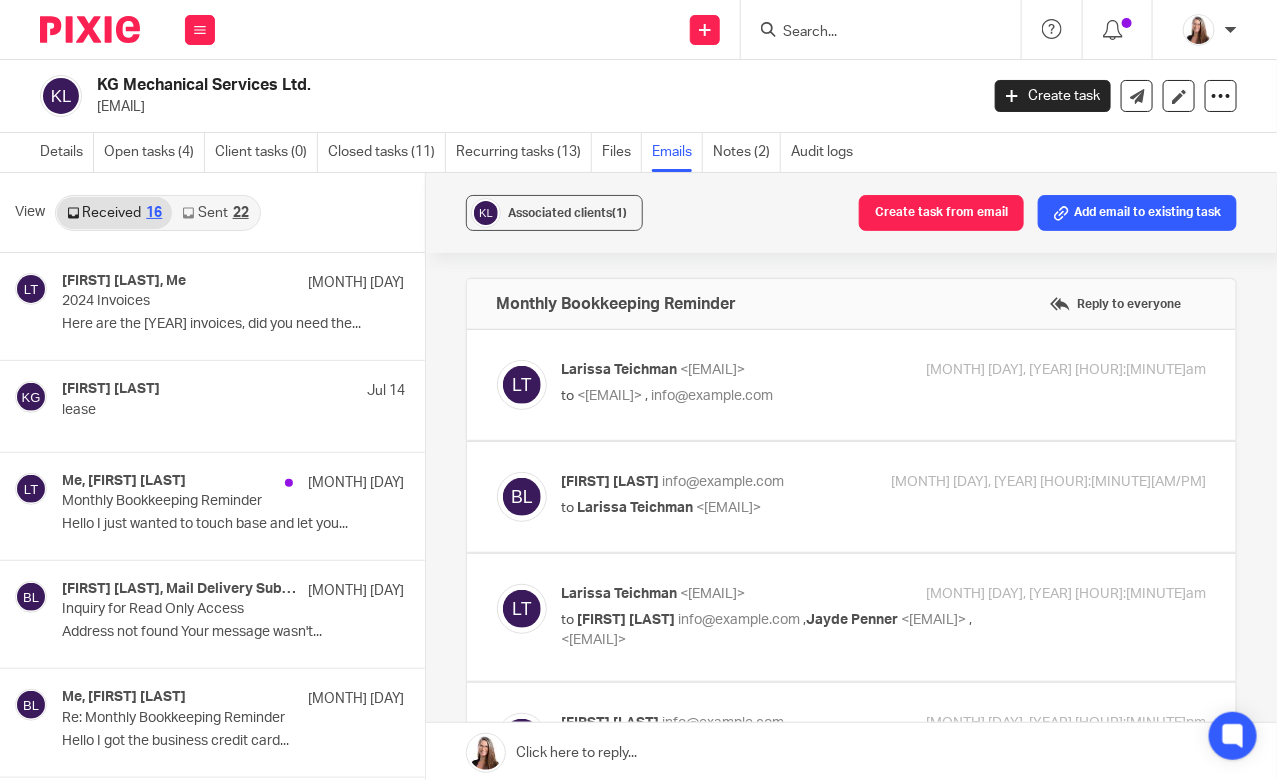 click on "Sent
22" at bounding box center [215, 213] 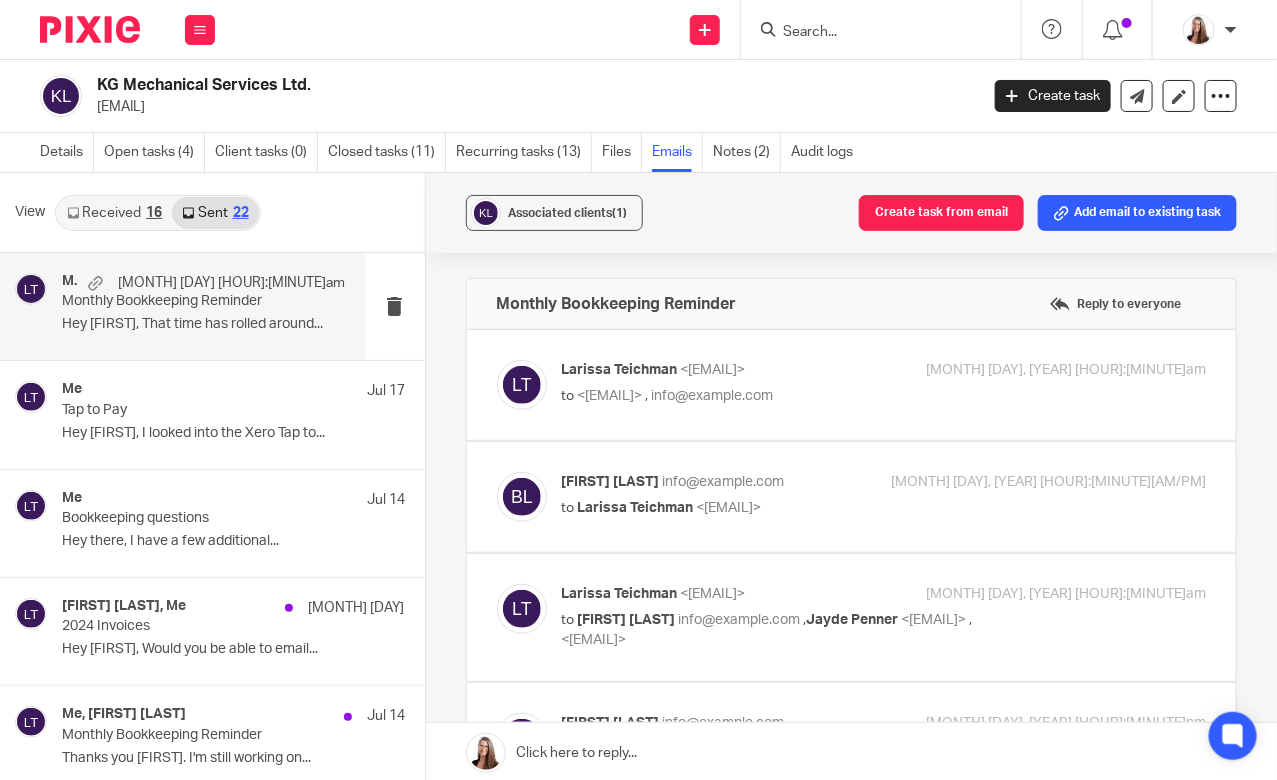 scroll, scrollTop: 2, scrollLeft: 0, axis: vertical 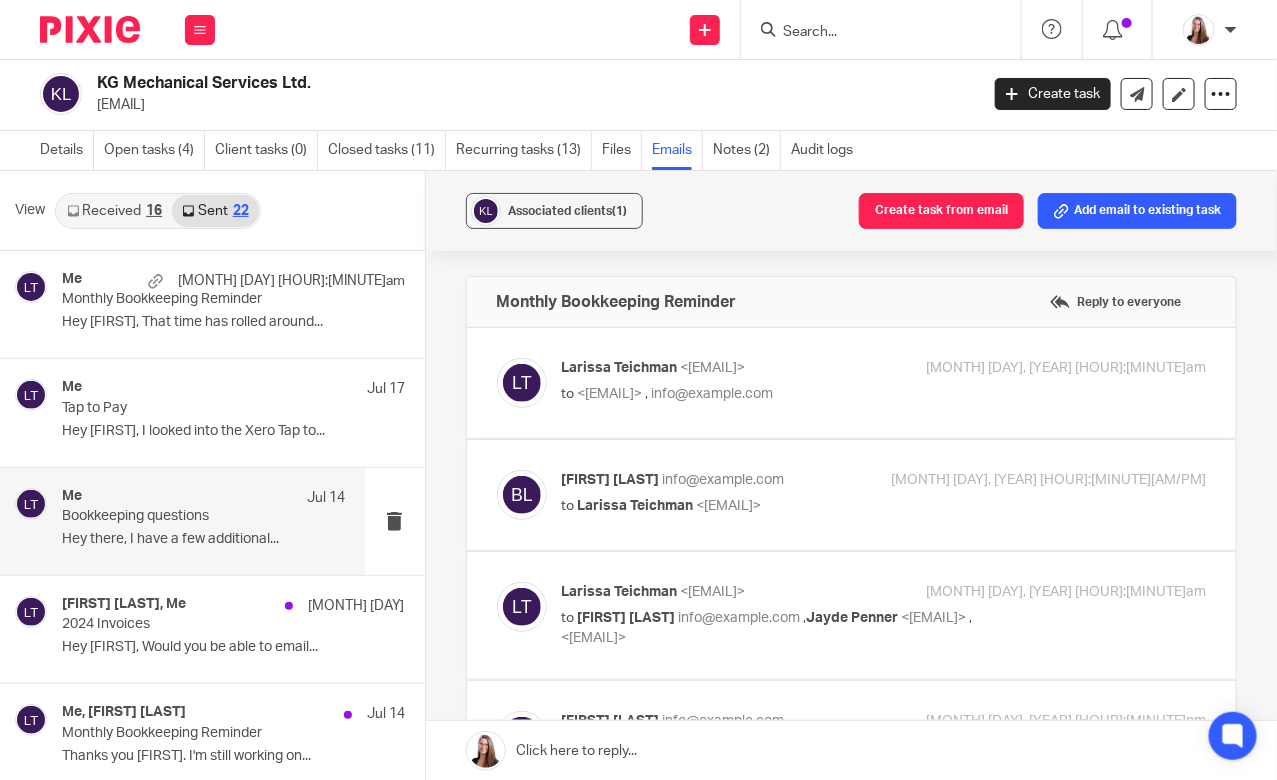 click on "Hey there, I have a few additional..." at bounding box center [203, 539] 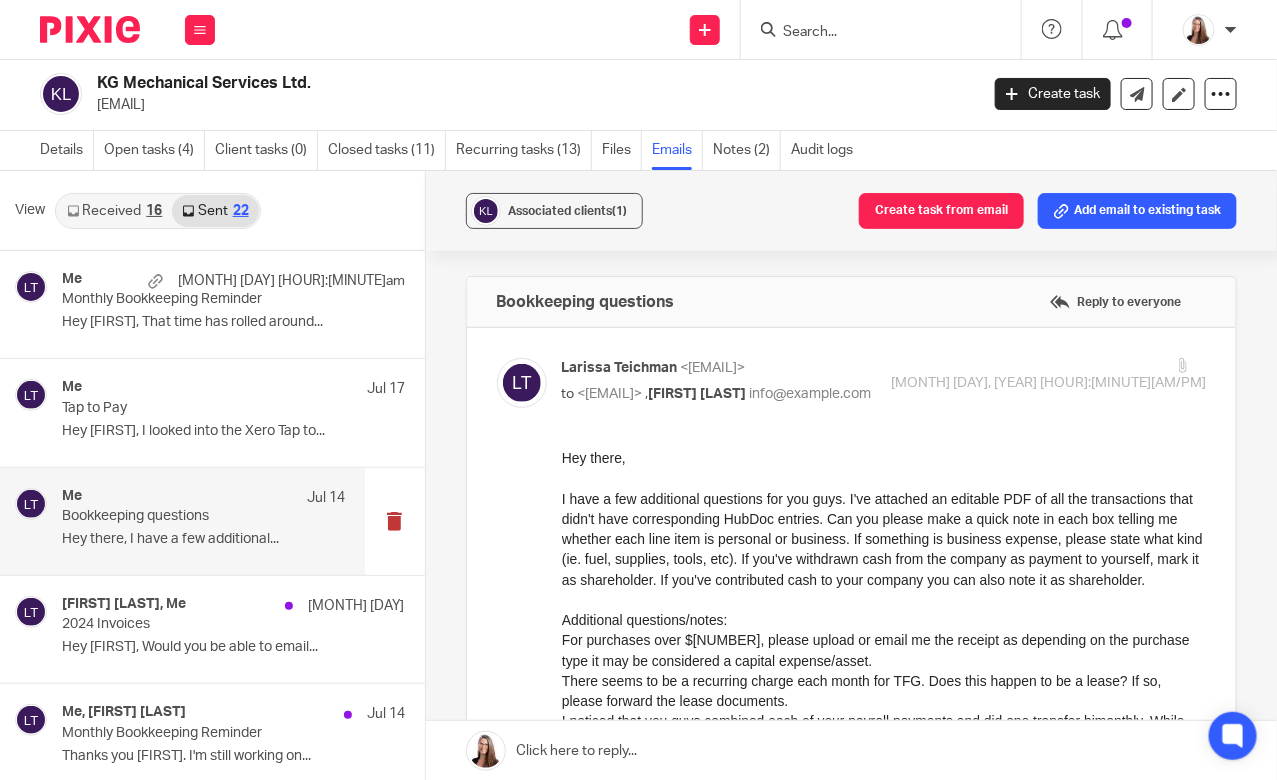 scroll, scrollTop: 0, scrollLeft: 0, axis: both 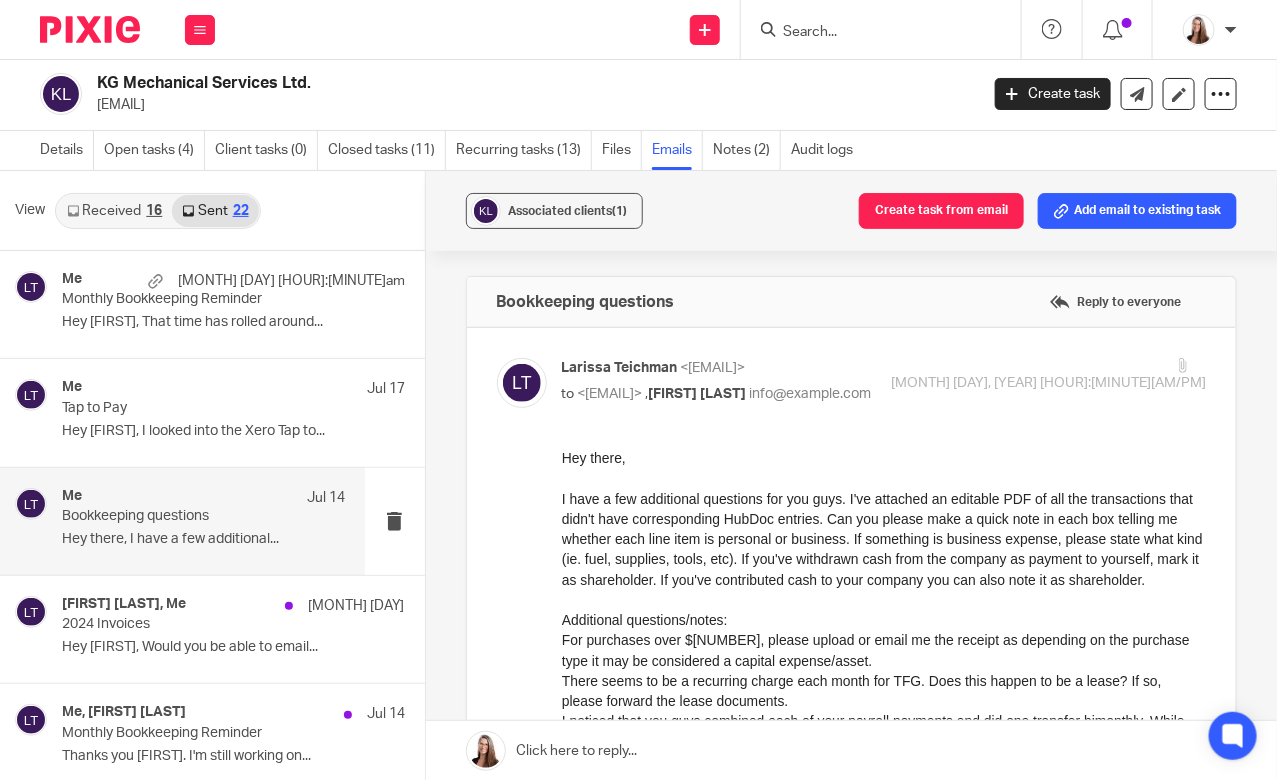 click on "Received
16" at bounding box center (114, 211) 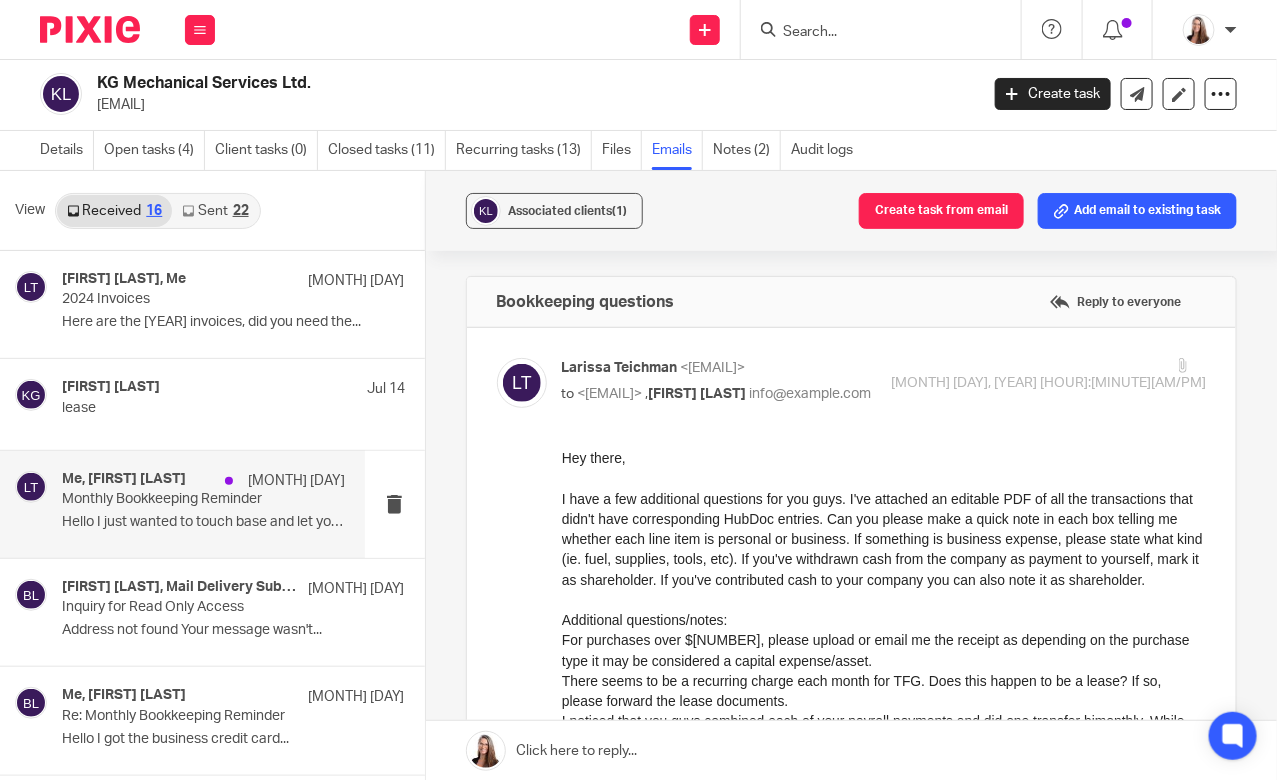 click on "[FIRST] [LAST], Me [MONTH] [DAY] Monthly Bookkeeping Reminder Hello
I just wanted to touch base and let you..." at bounding box center [203, 504] 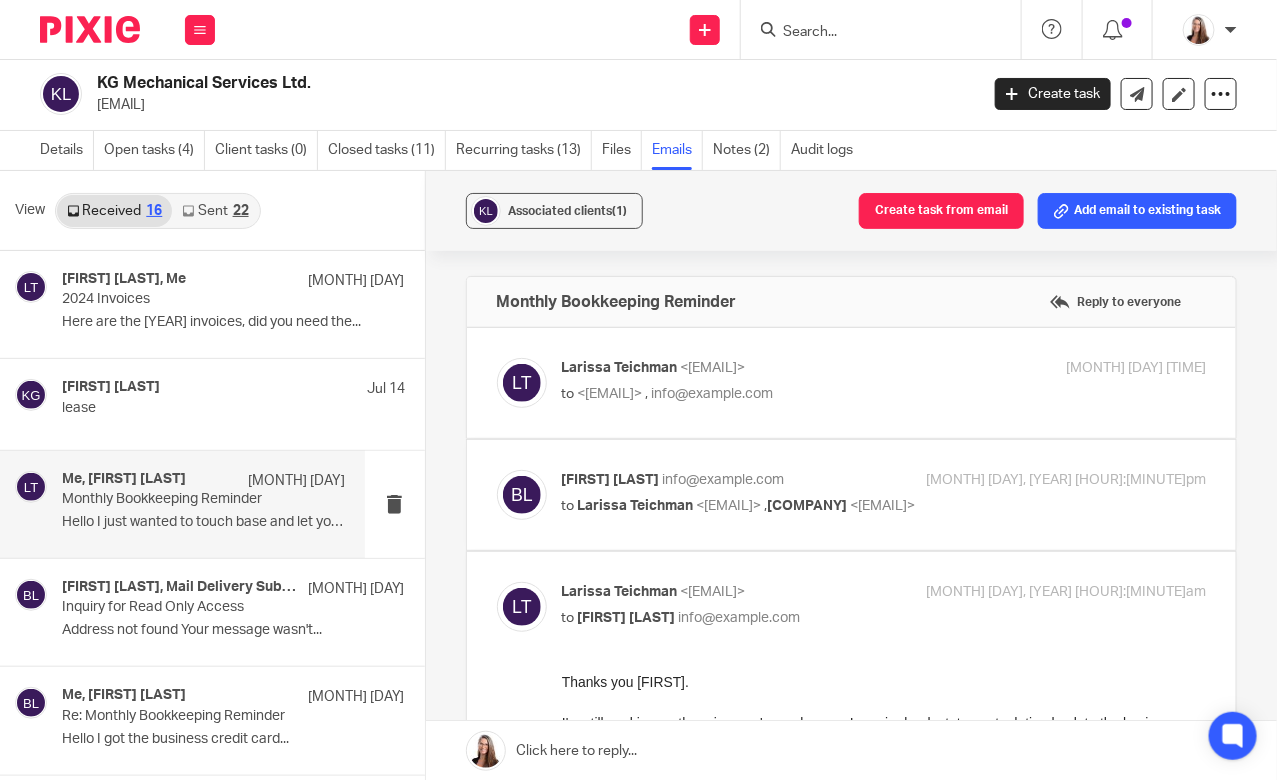 scroll, scrollTop: 0, scrollLeft: 0, axis: both 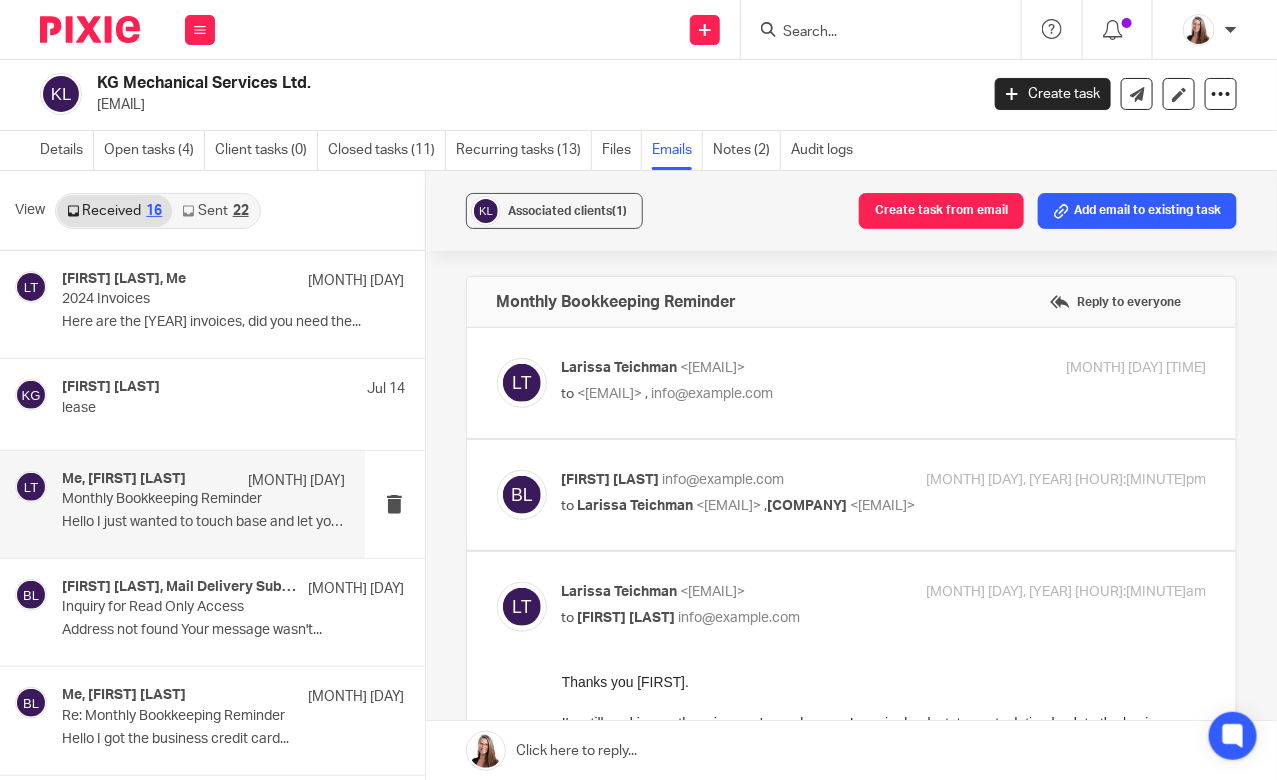 click on "to <info@example.com> , <info@example.com>" at bounding box center (777, 394) 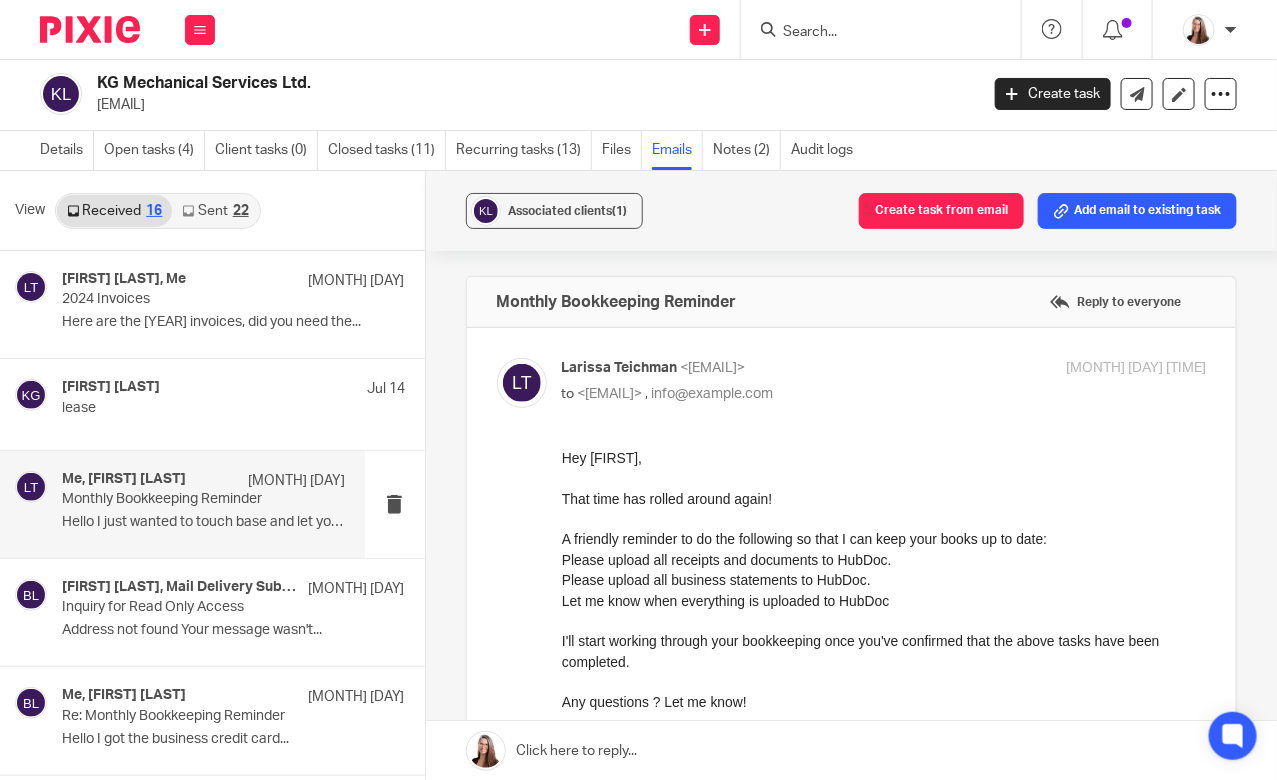 scroll, scrollTop: 0, scrollLeft: 0, axis: both 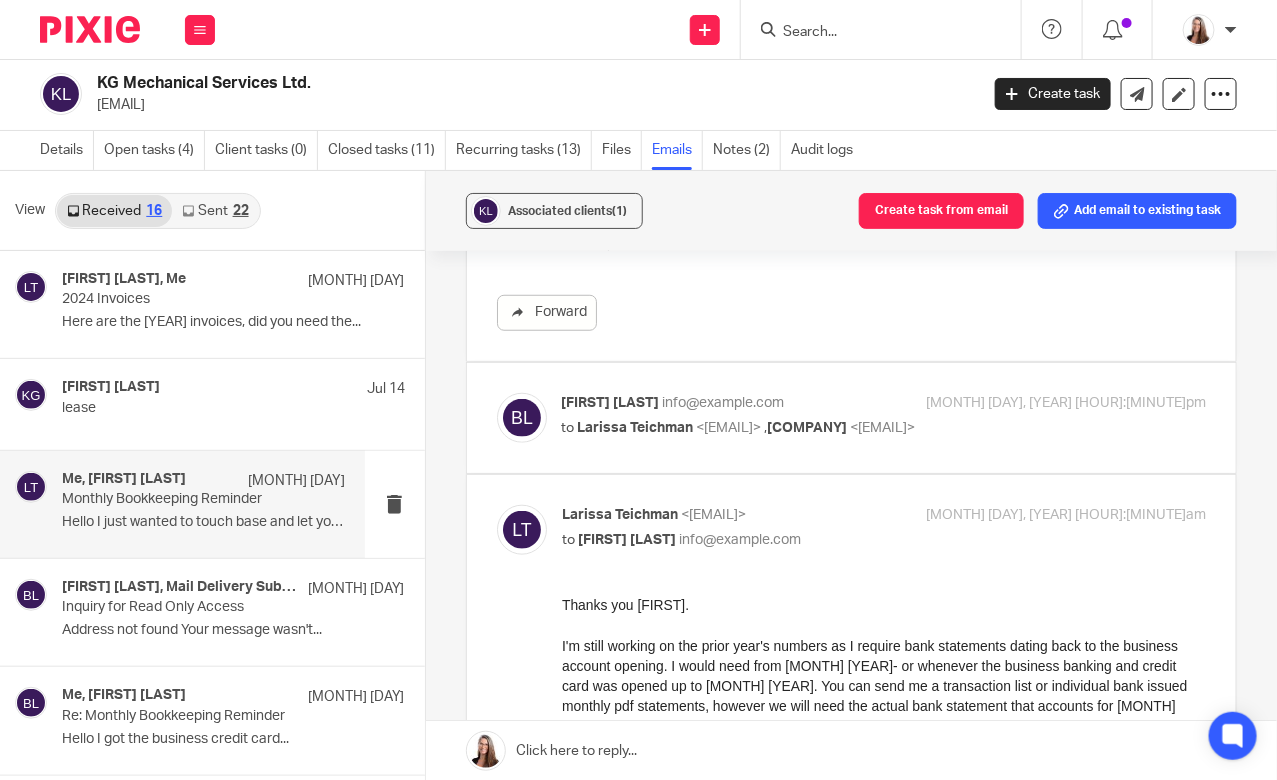 click on "to
[FIRST] [LAST]
<[EMAIL]>   ,
[COMPANY] [NUMBER] Alberta Ltd.
<[EMAIL]>" at bounding box center [777, 428] 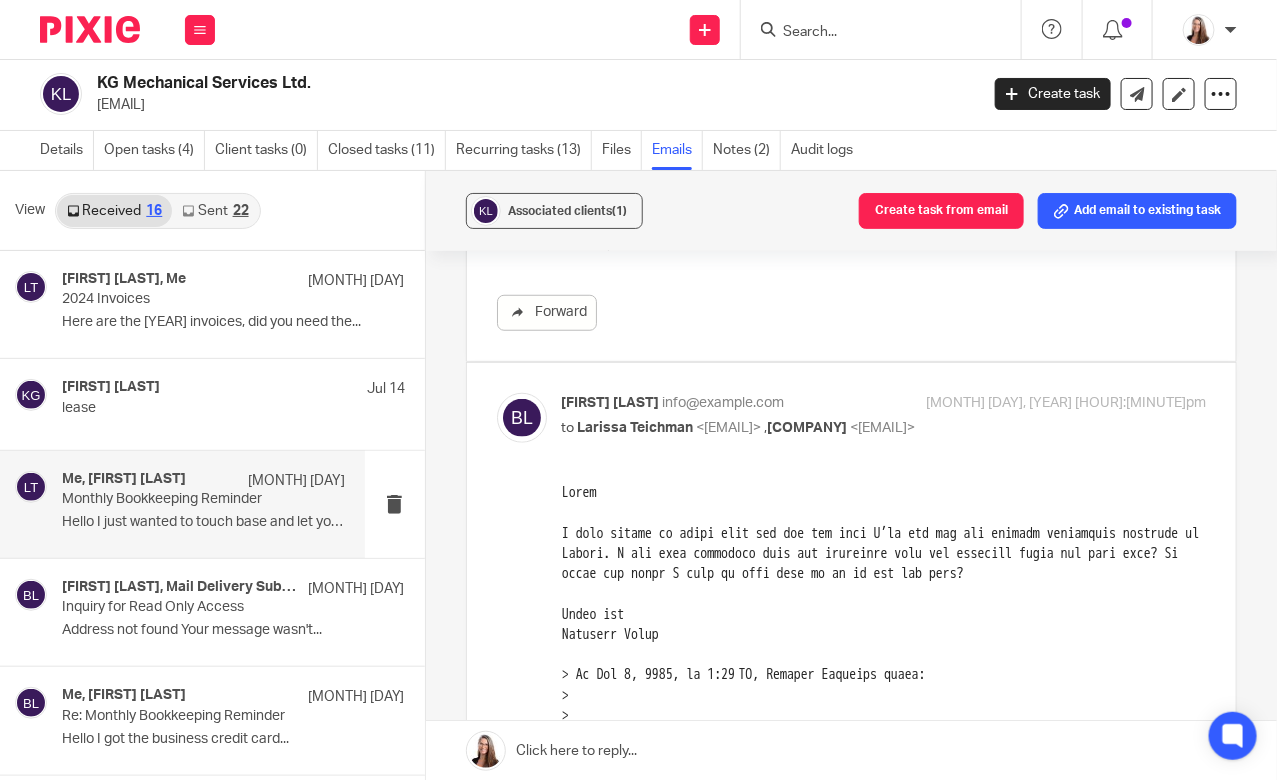 scroll, scrollTop: 0, scrollLeft: 0, axis: both 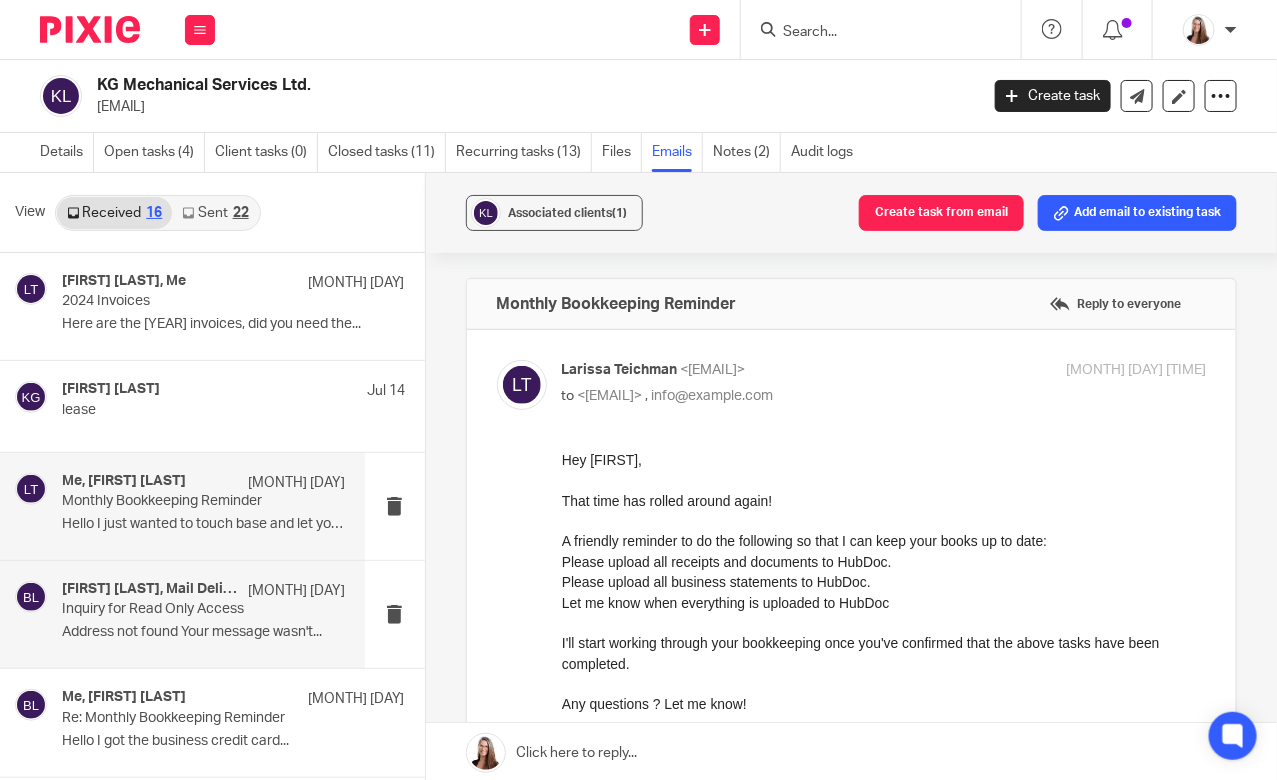 click on "Address not found    Your message wasn't..." at bounding box center (203, 632) 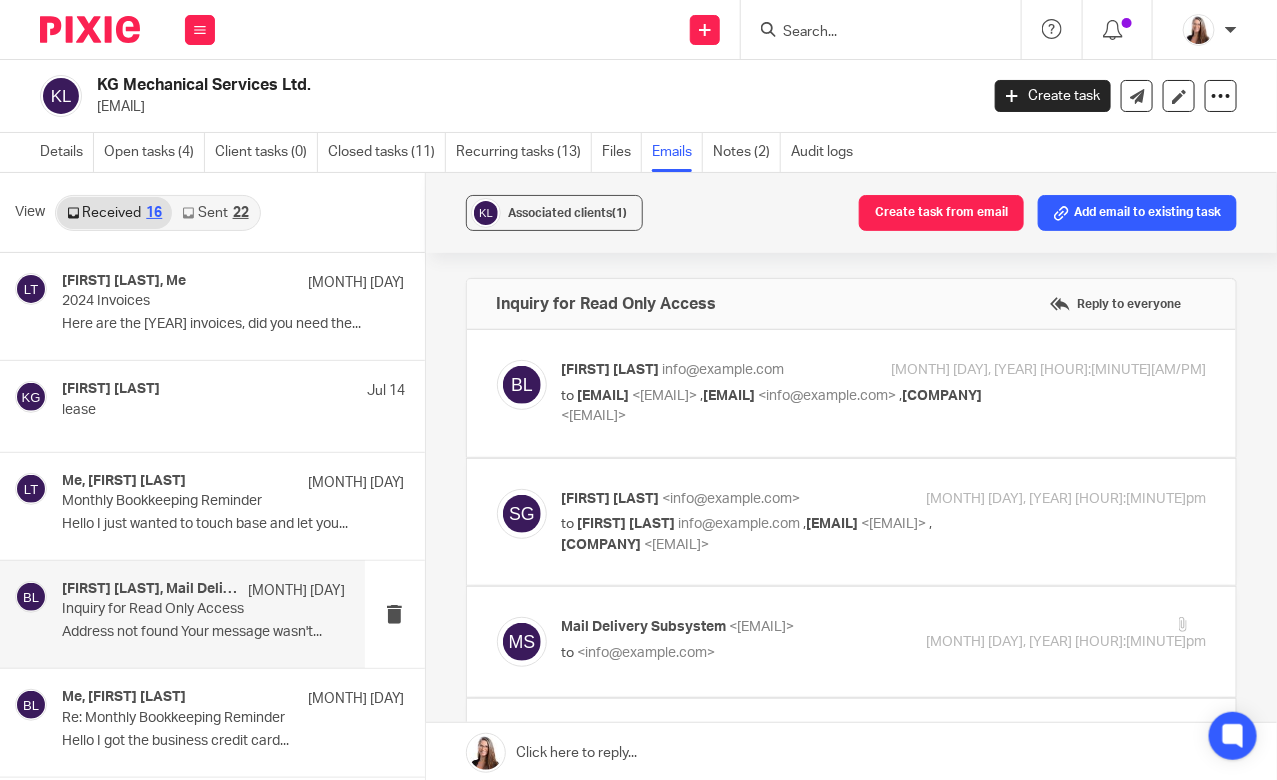 scroll, scrollTop: 0, scrollLeft: 0, axis: both 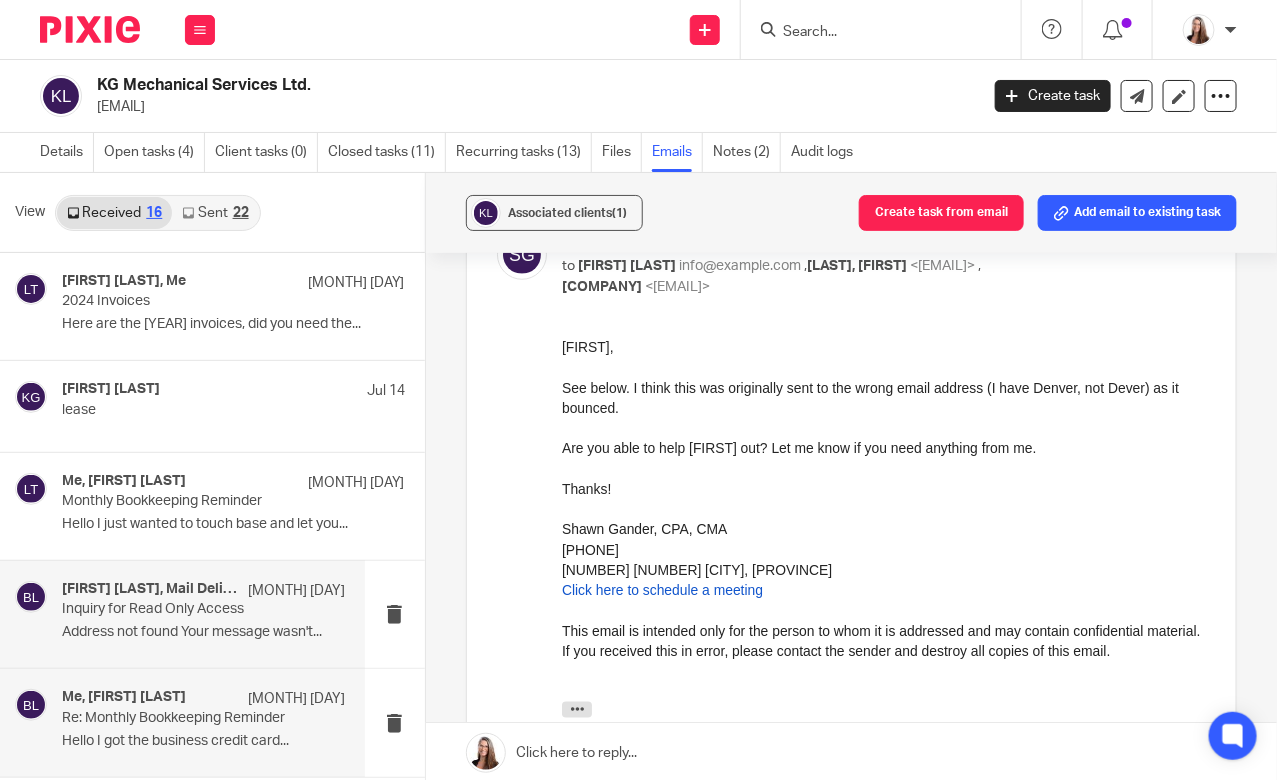 click on "Me, [FIRST] [LAST]
[MONTH] [DAY]" at bounding box center [203, 699] 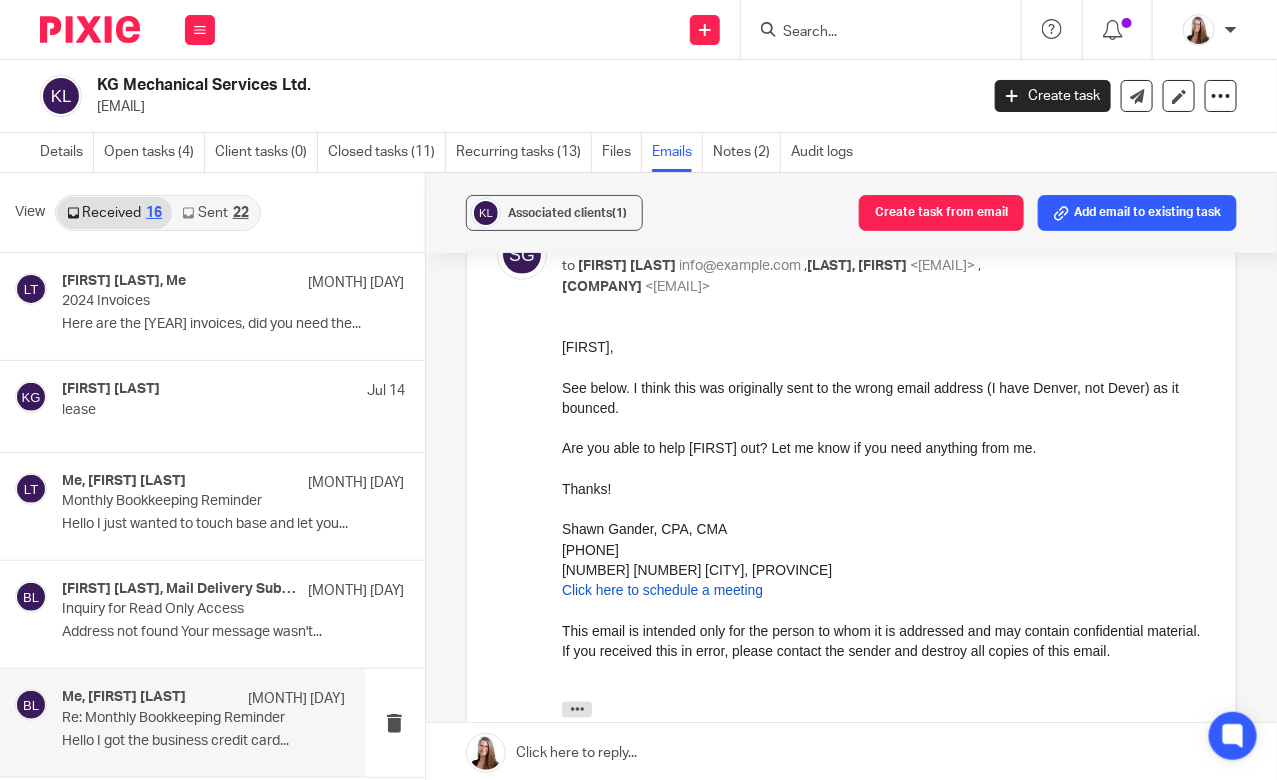 scroll, scrollTop: 0, scrollLeft: 0, axis: both 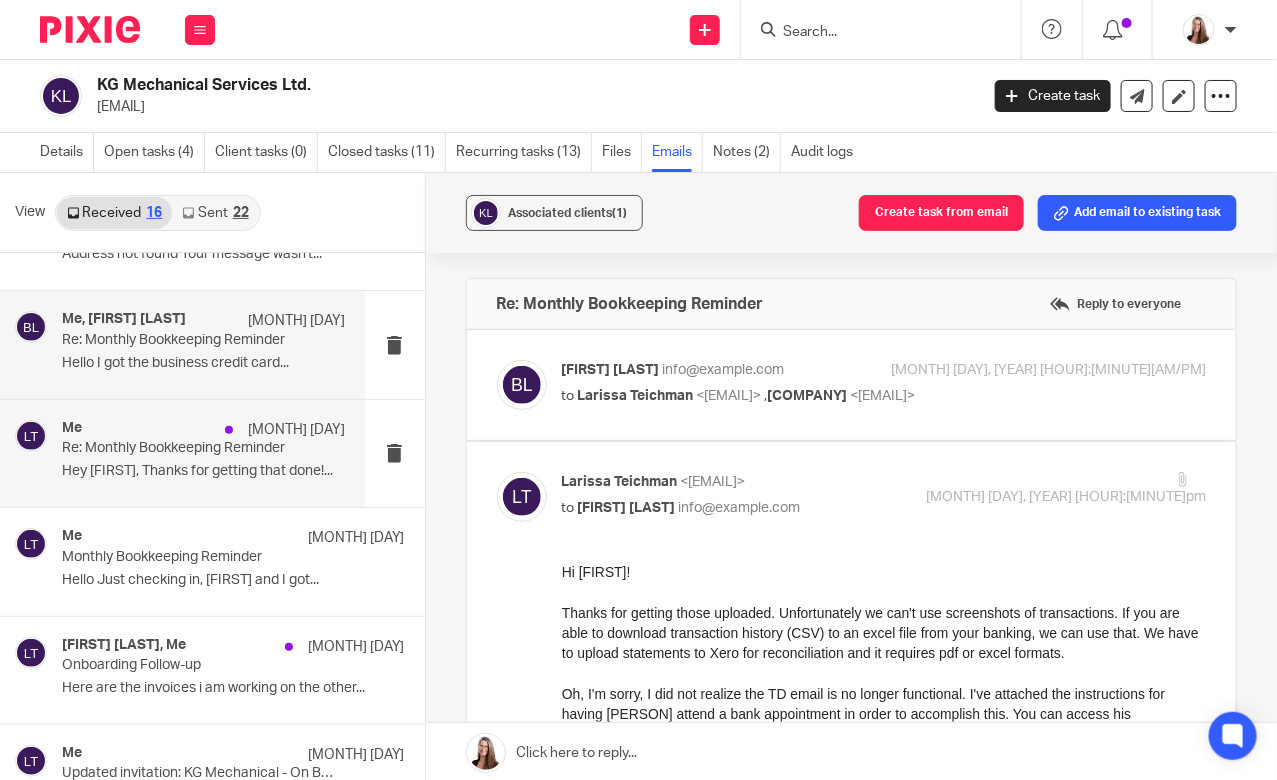 click on "Me
[MONTH] [DAY]   Re: Monthly Bookkeeping Reminder   Hey [FIRST],     Thanks for getting that done!..." at bounding box center (203, 453) 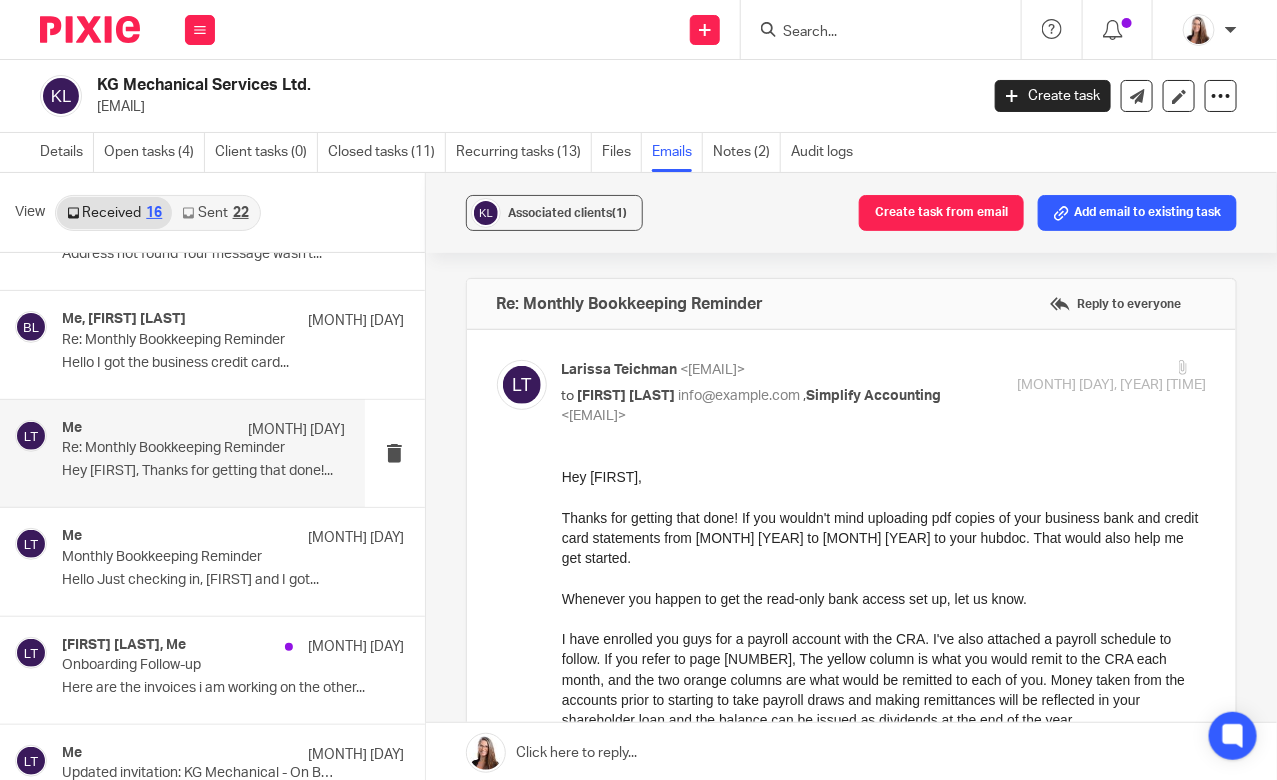 scroll, scrollTop: 0, scrollLeft: 0, axis: both 